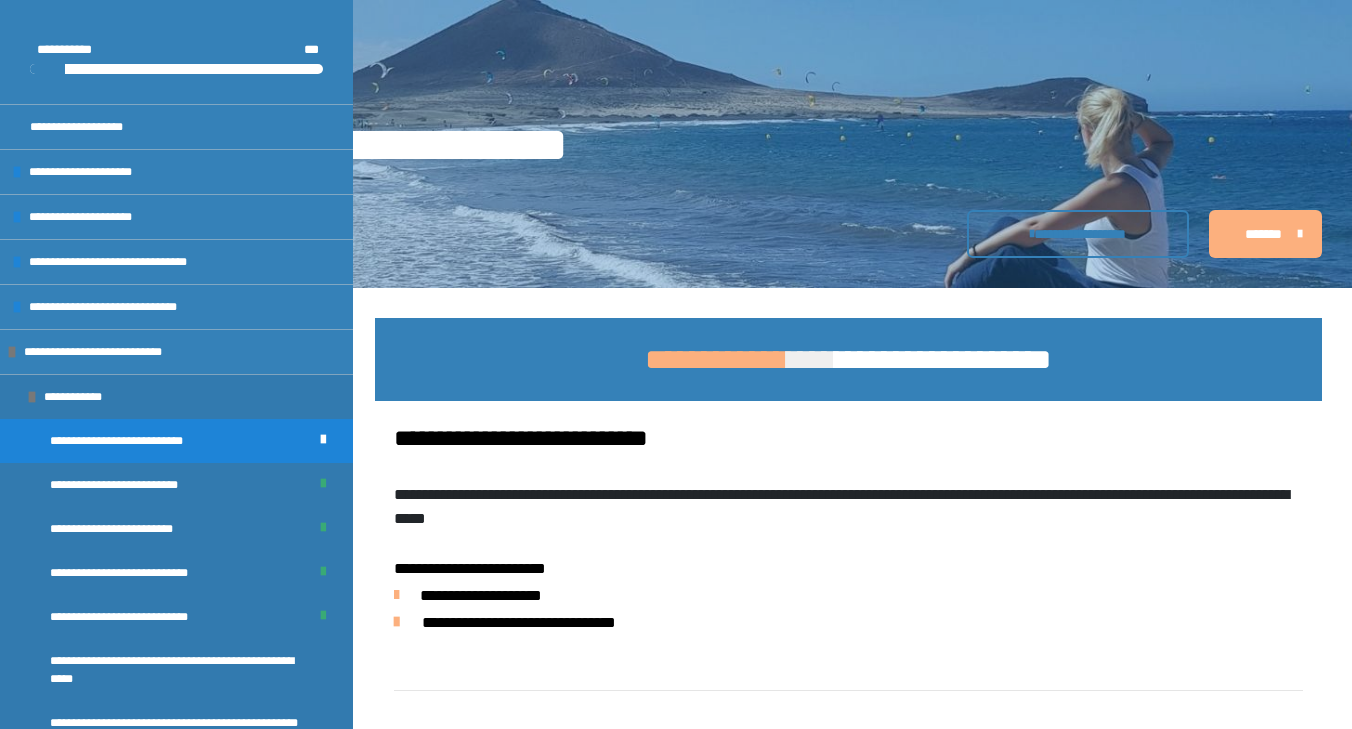 scroll, scrollTop: 299, scrollLeft: 0, axis: vertical 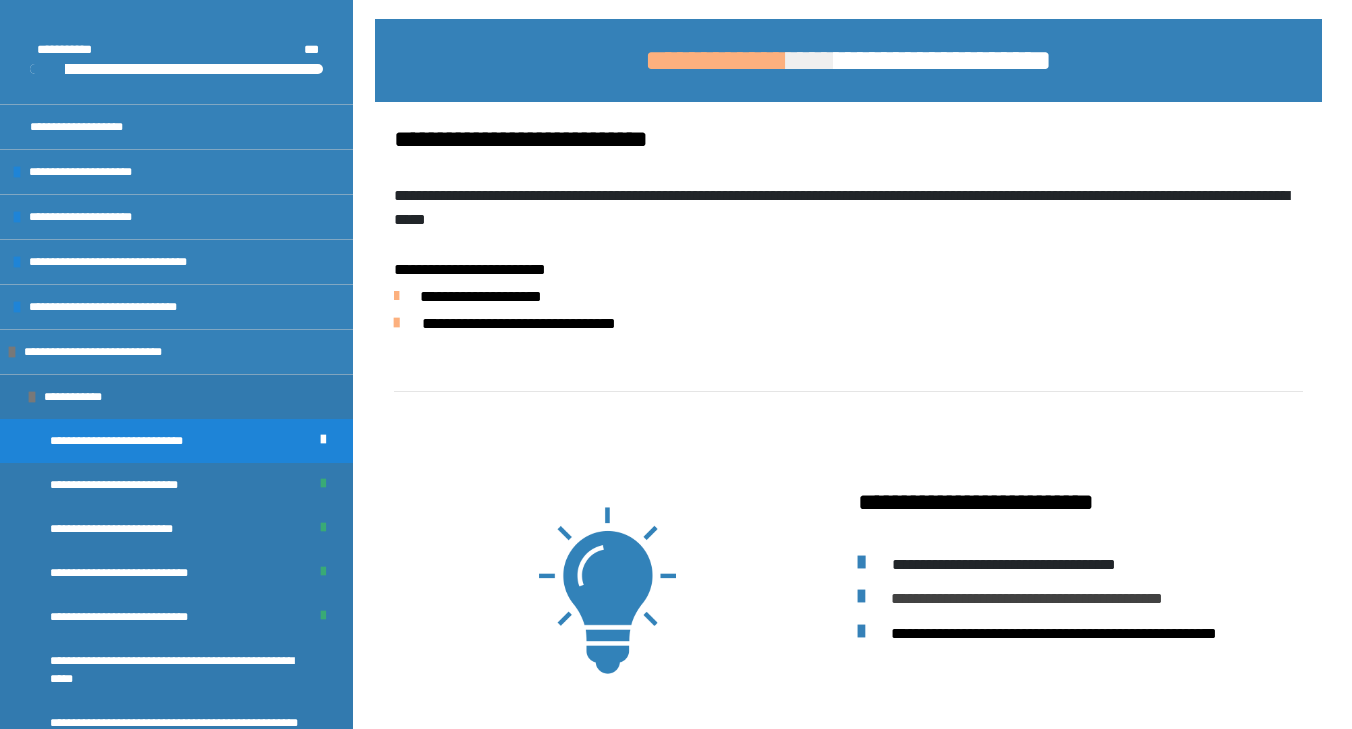 click on "**********" at bounding box center [676, 951] 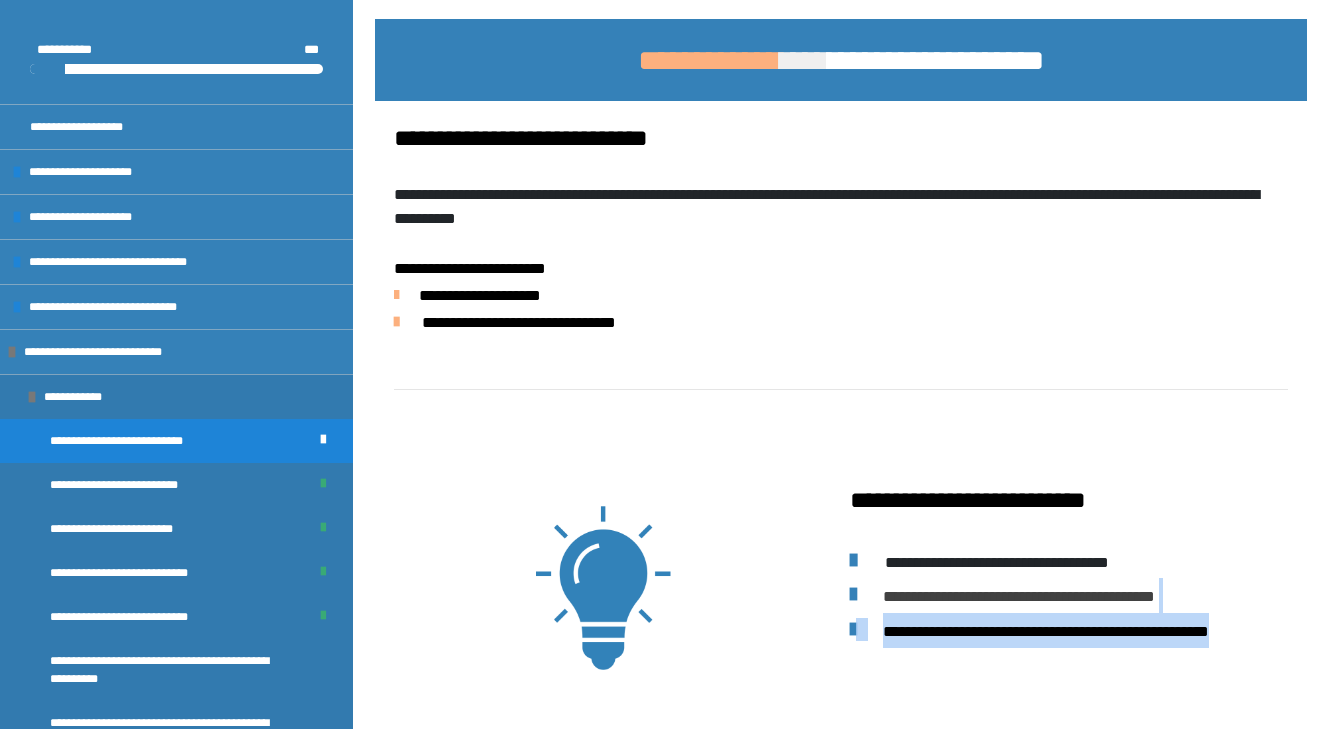 scroll, scrollTop: 0, scrollLeft: 0, axis: both 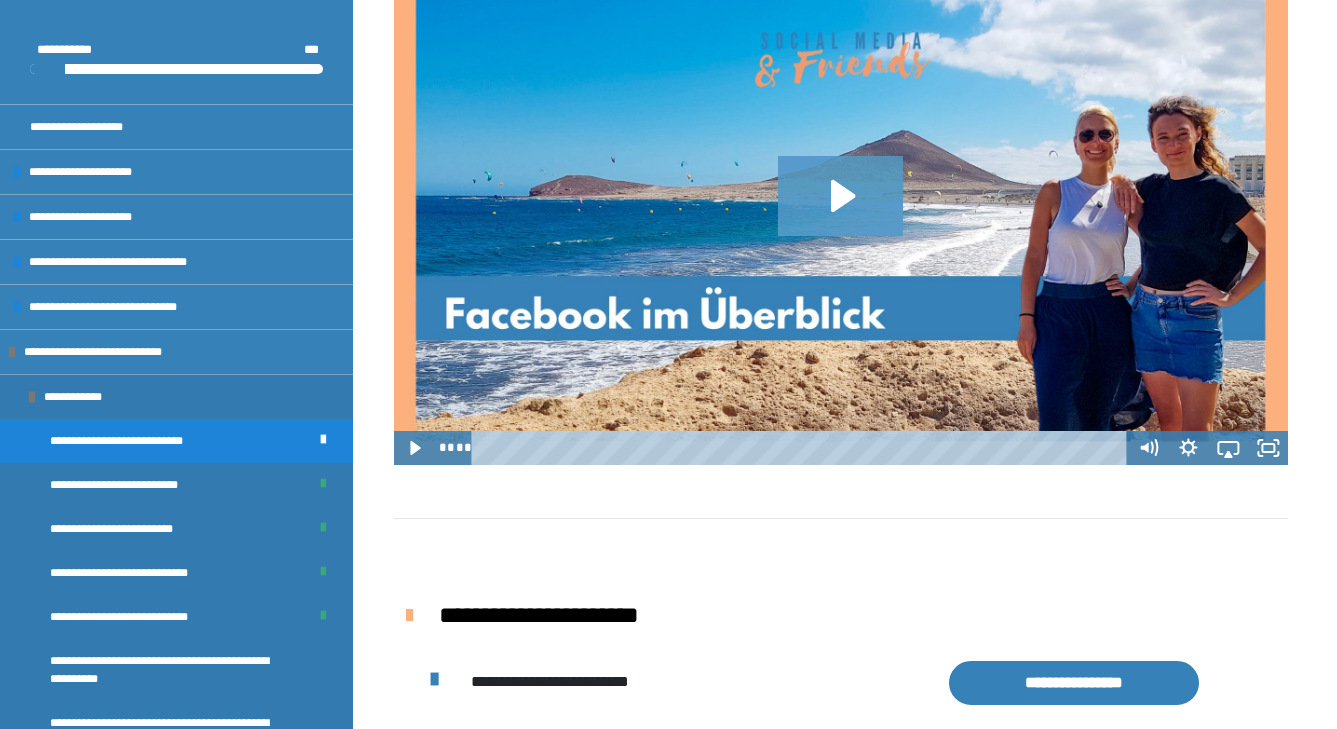 click 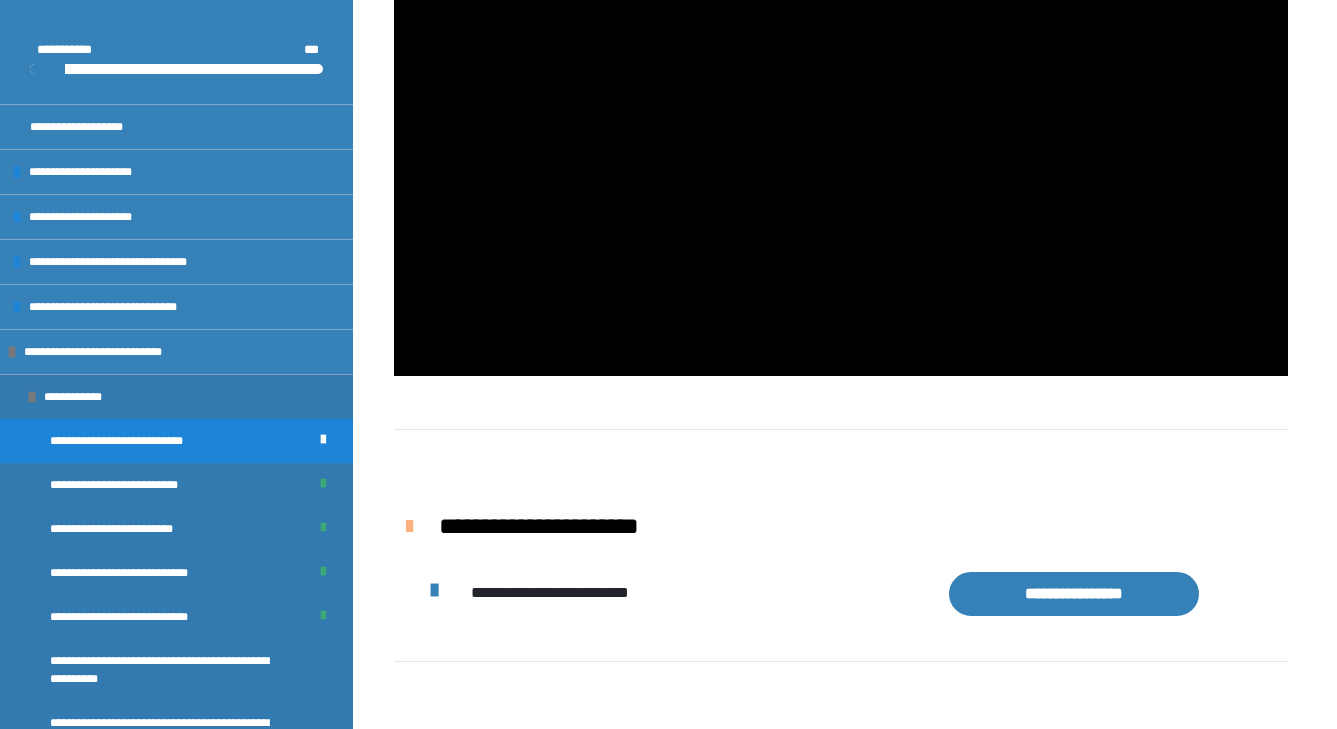 scroll, scrollTop: 1493, scrollLeft: 0, axis: vertical 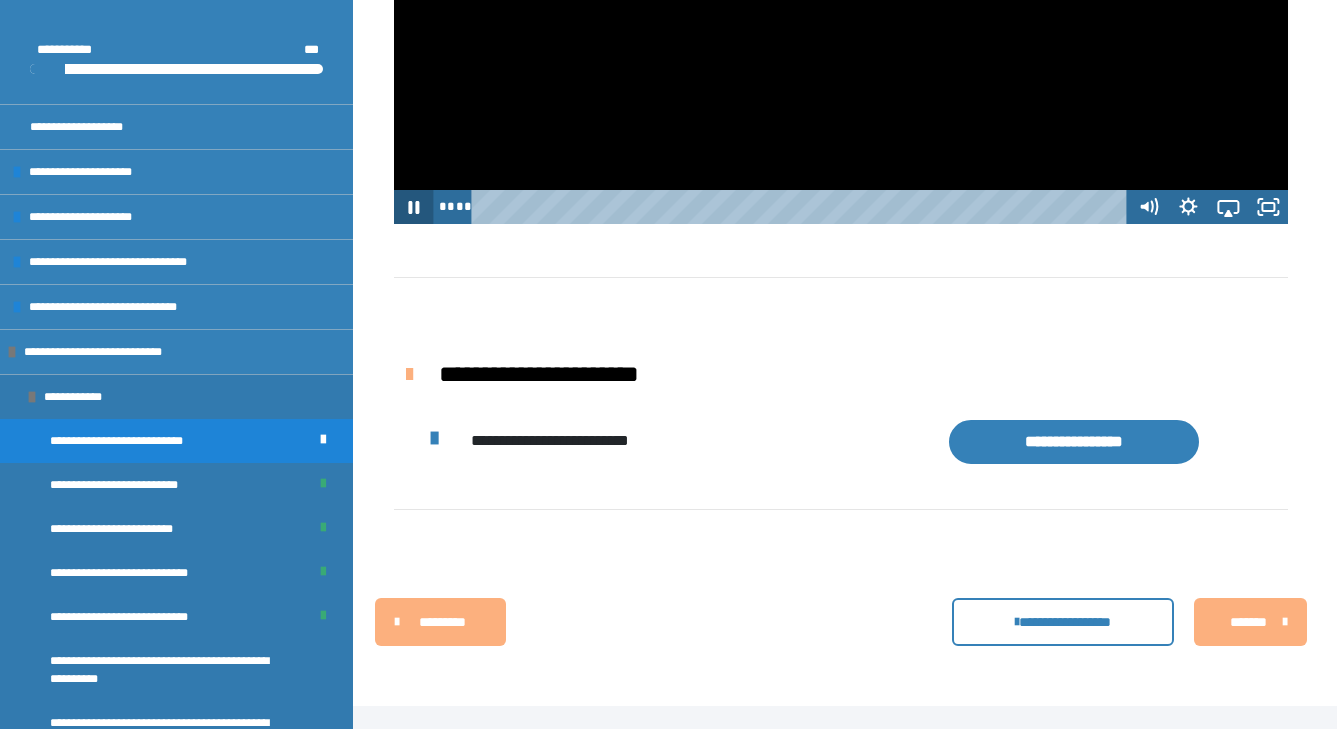 click 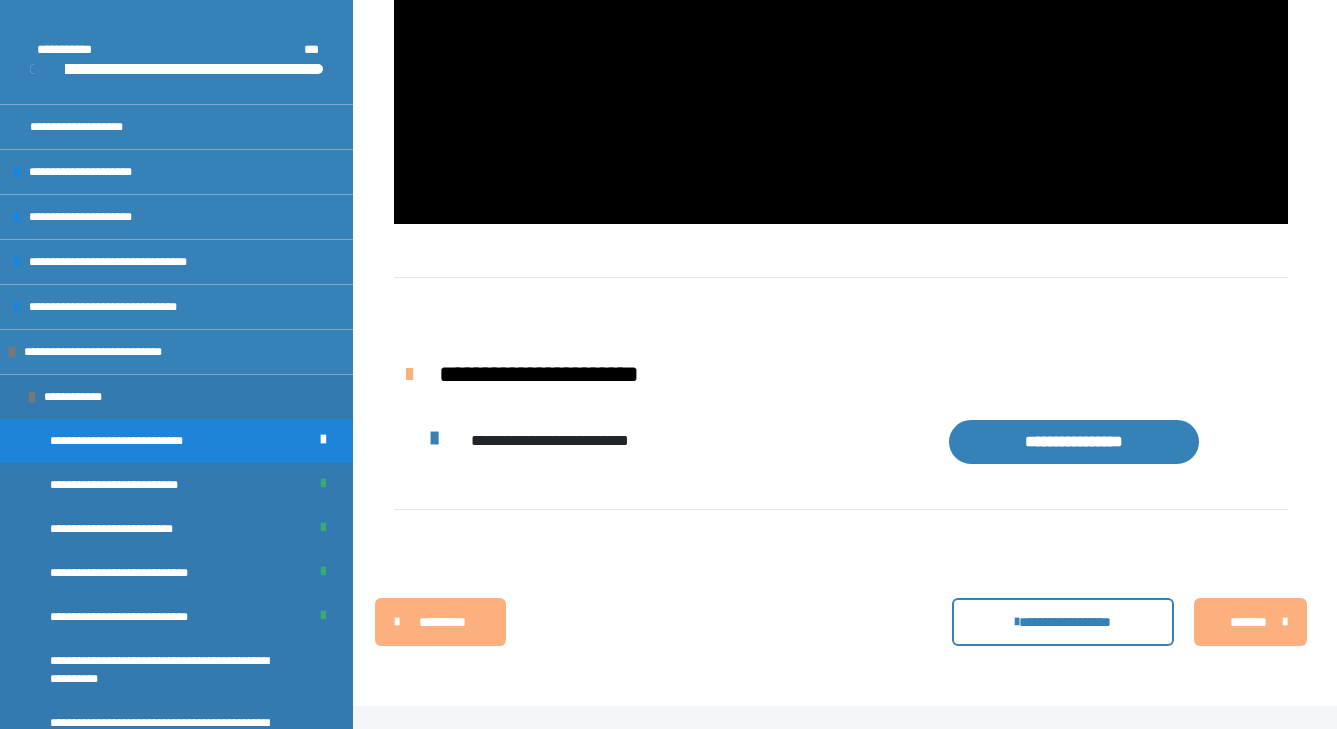 click on "*******" at bounding box center (1248, 622) 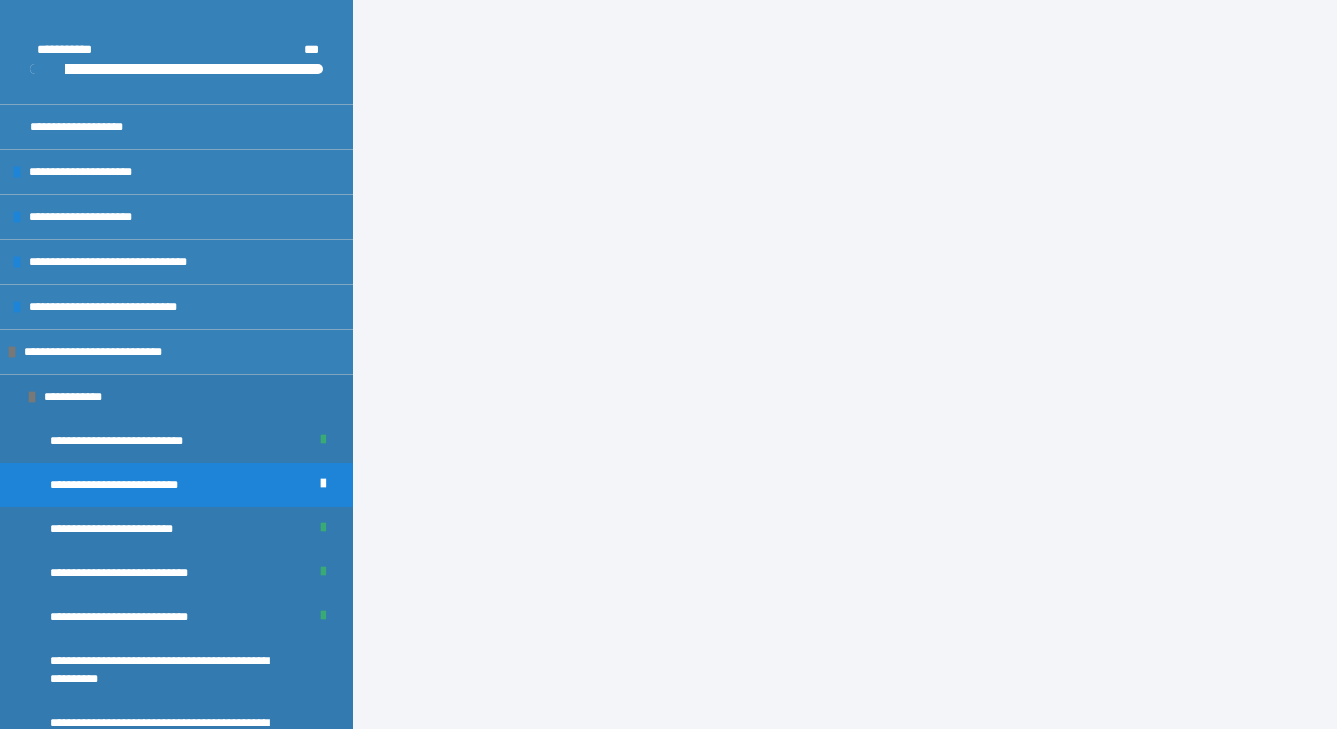 scroll, scrollTop: 672, scrollLeft: 0, axis: vertical 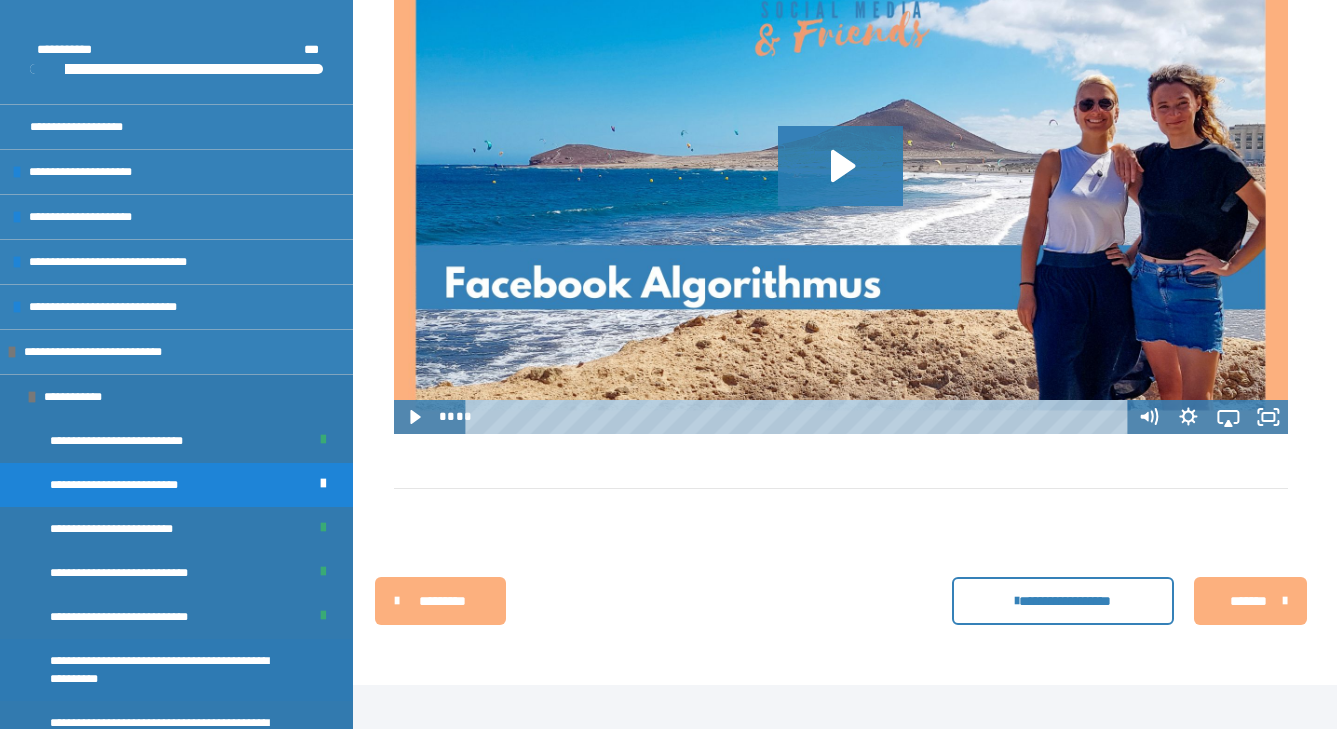 click on "**********" at bounding box center [171, 670] 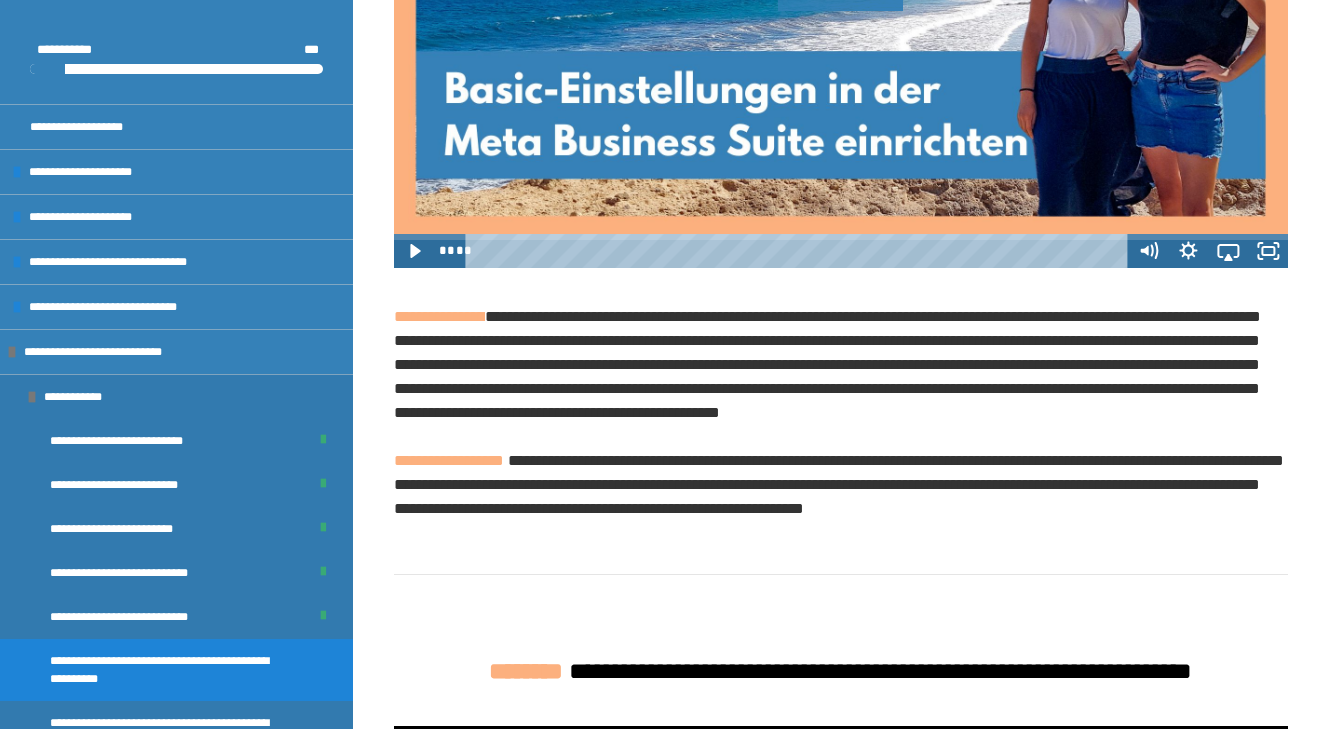 scroll, scrollTop: 3361, scrollLeft: 0, axis: vertical 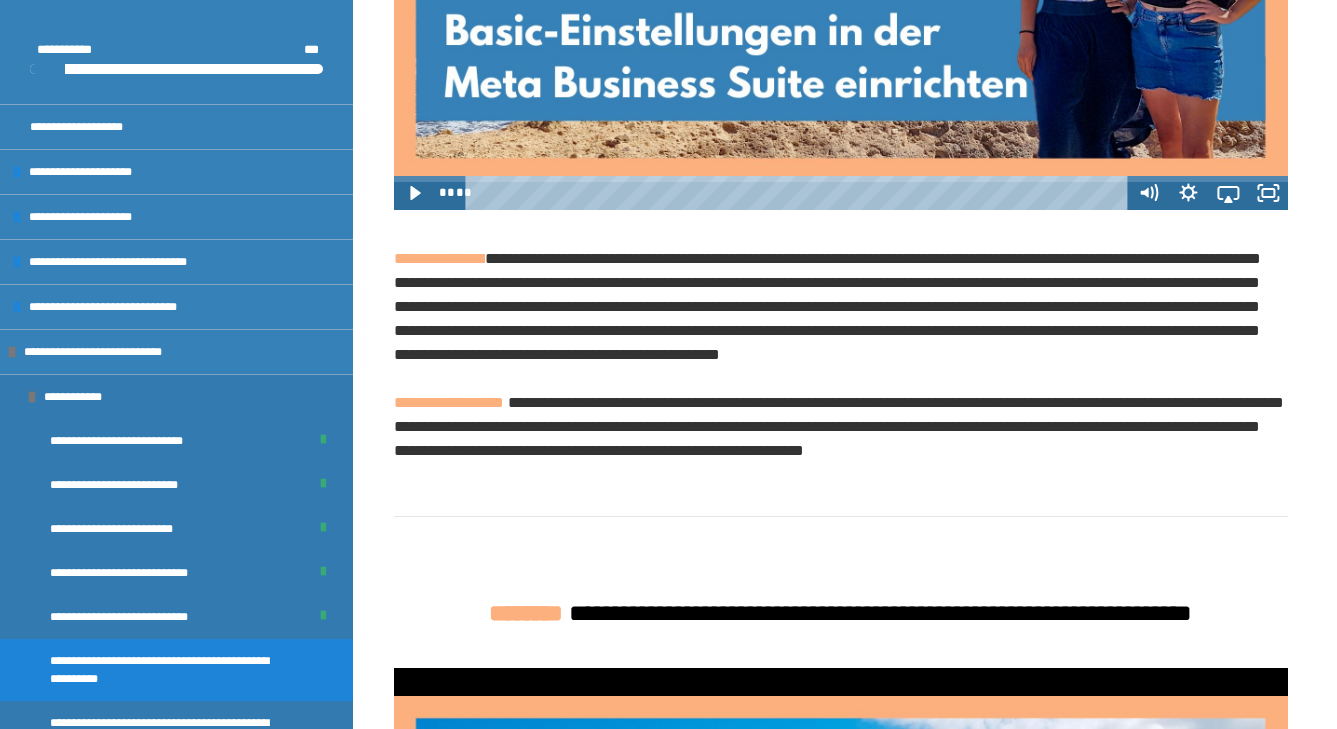 click 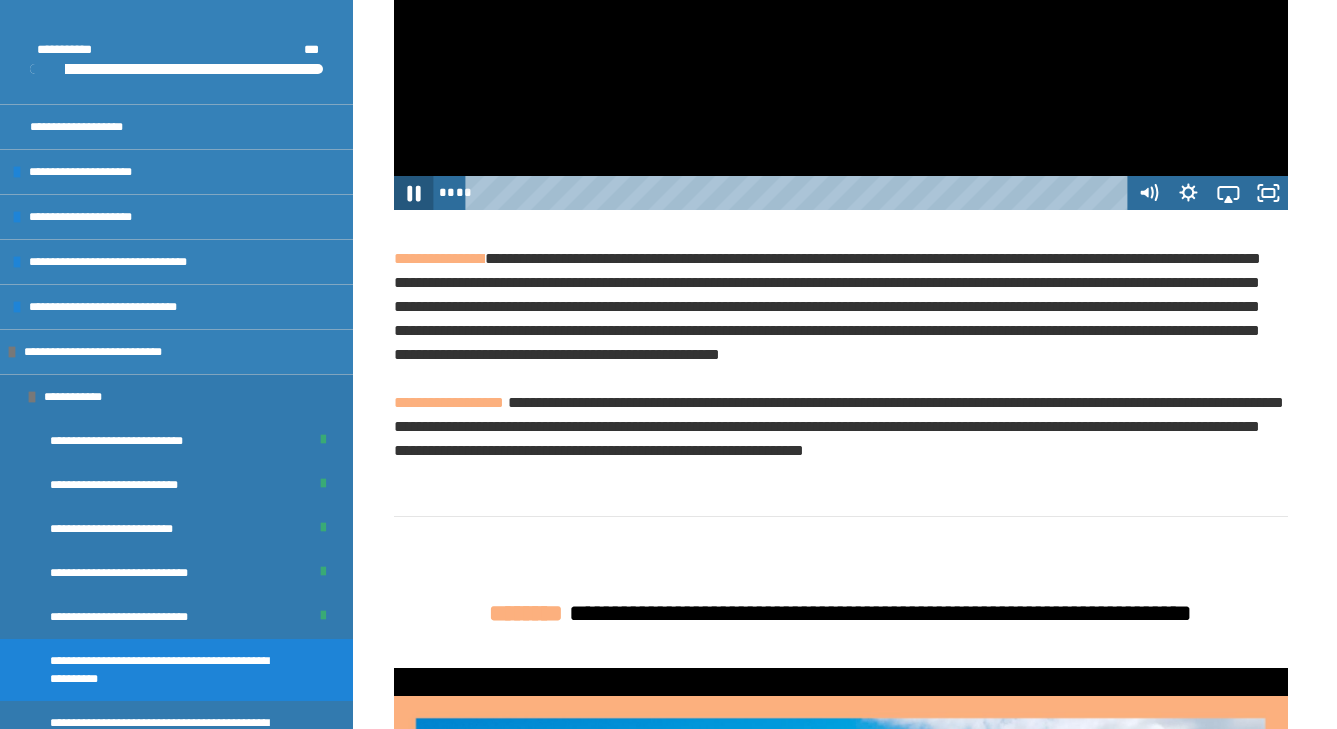 click 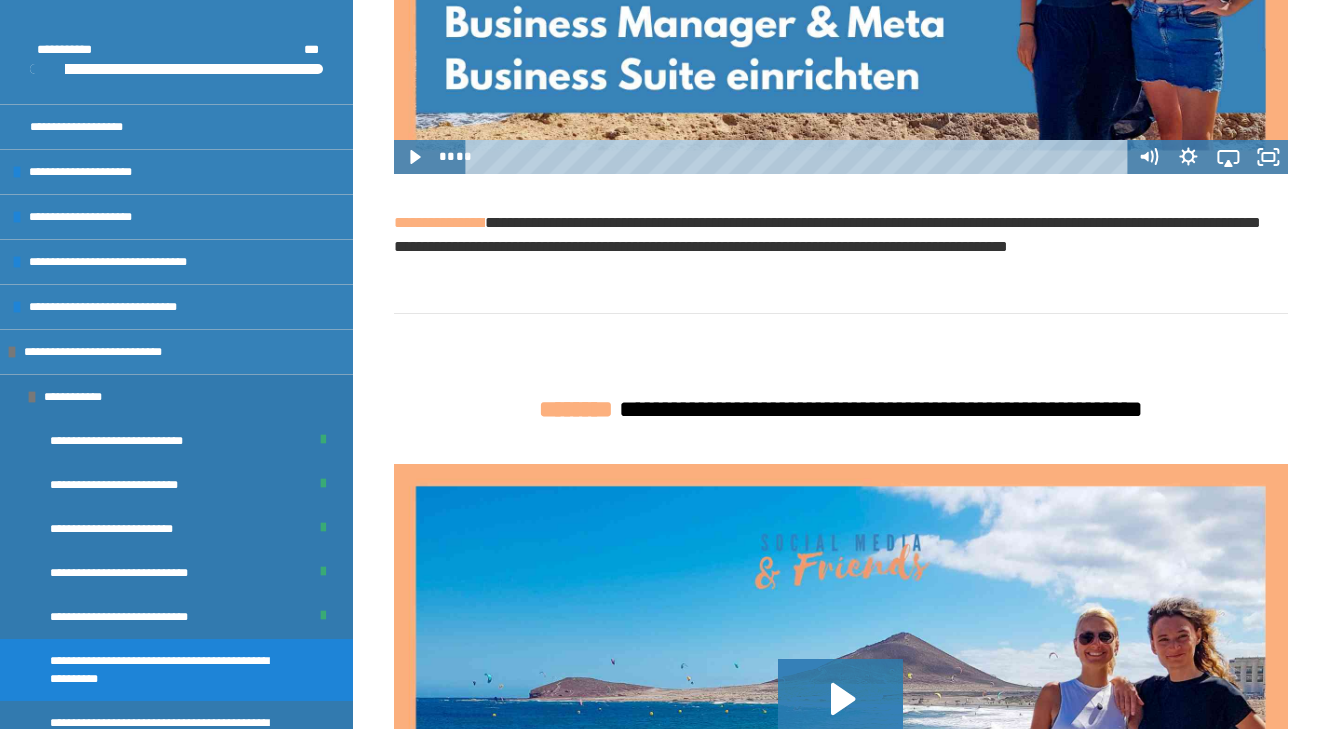 scroll, scrollTop: 1793, scrollLeft: 0, axis: vertical 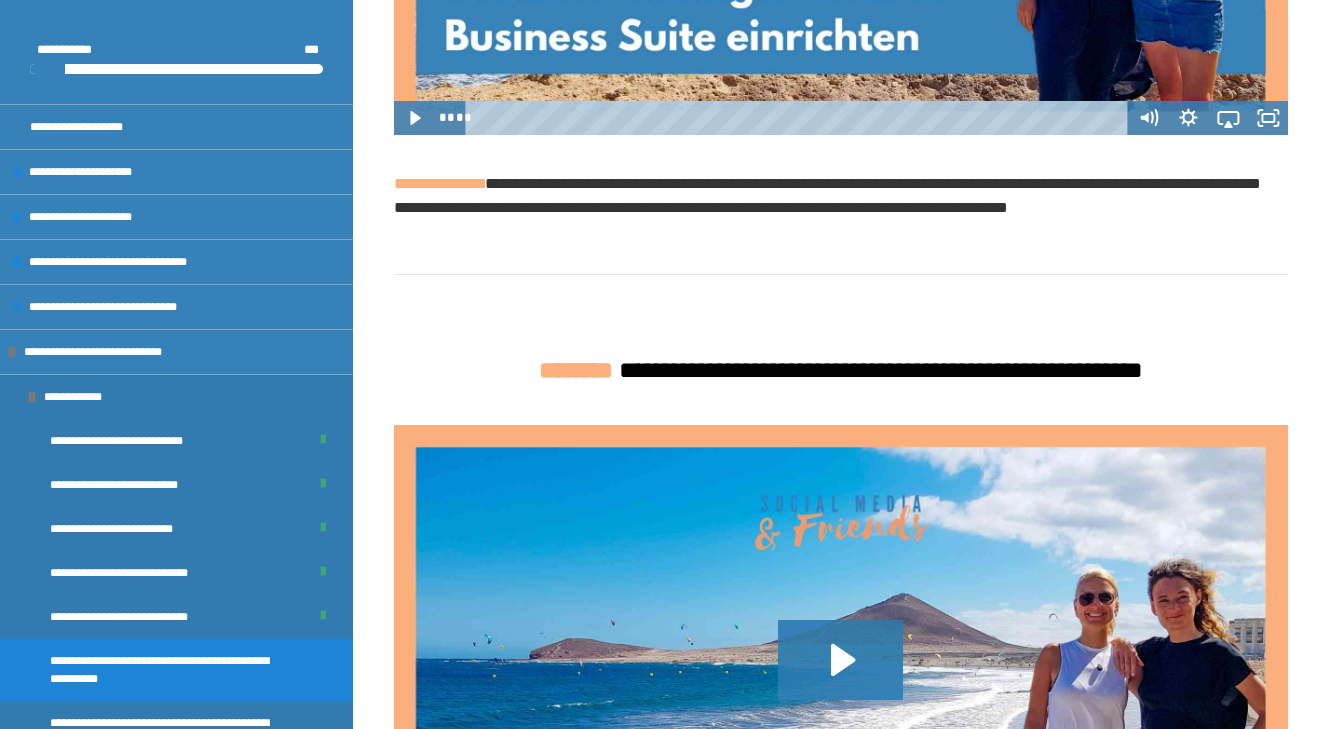 click 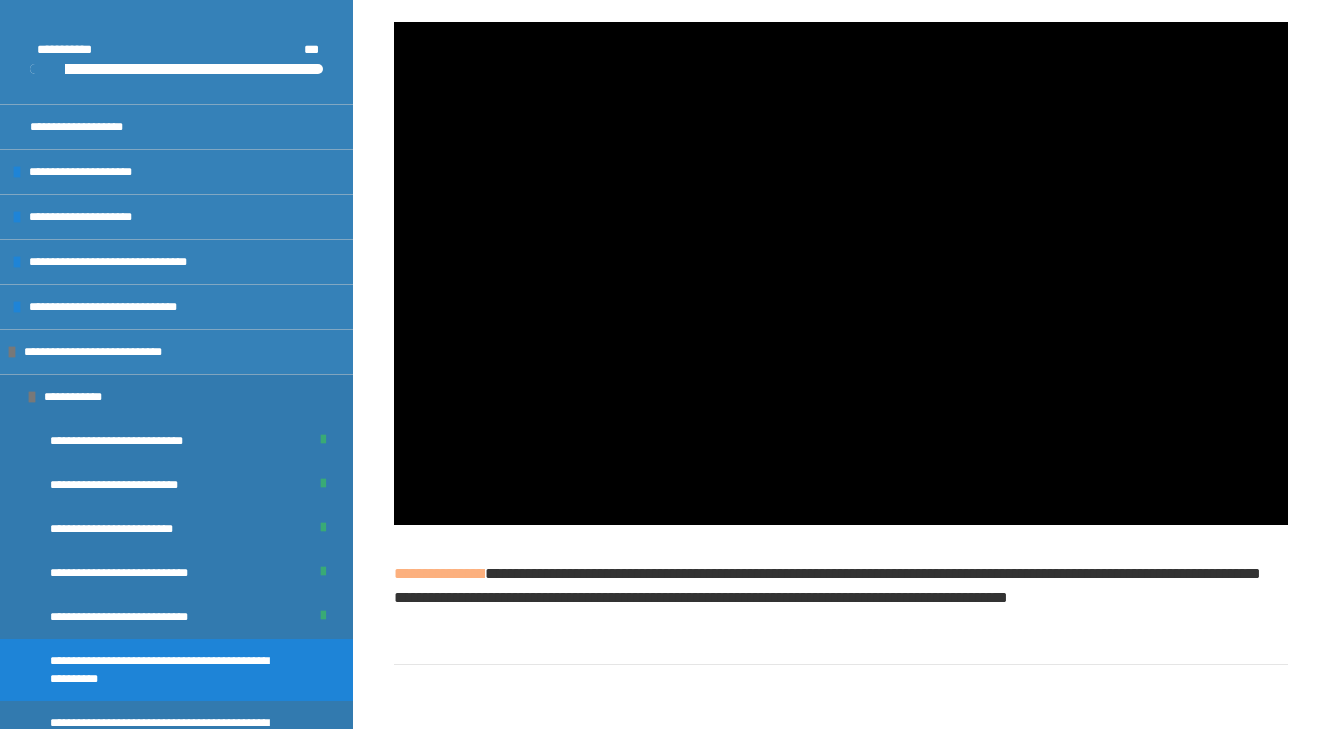 scroll, scrollTop: 1413, scrollLeft: 0, axis: vertical 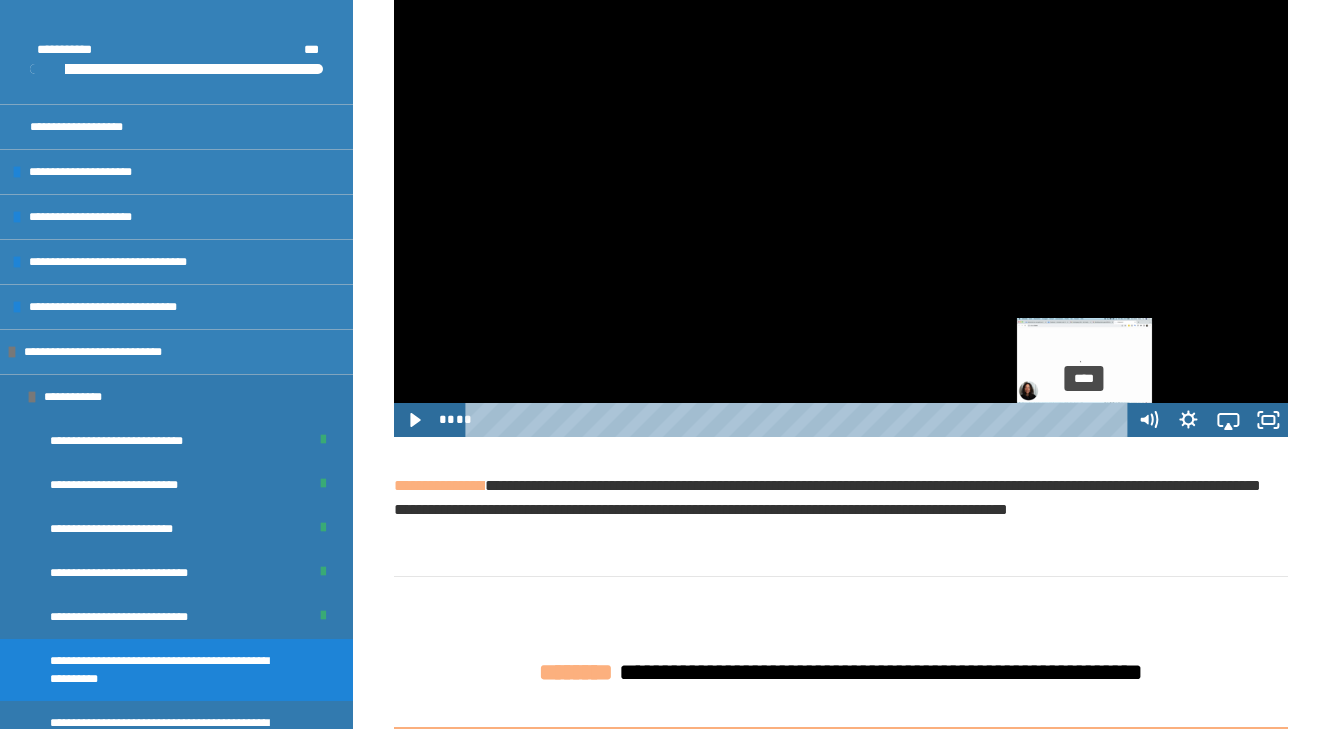 click on "****" at bounding box center (799, 420) 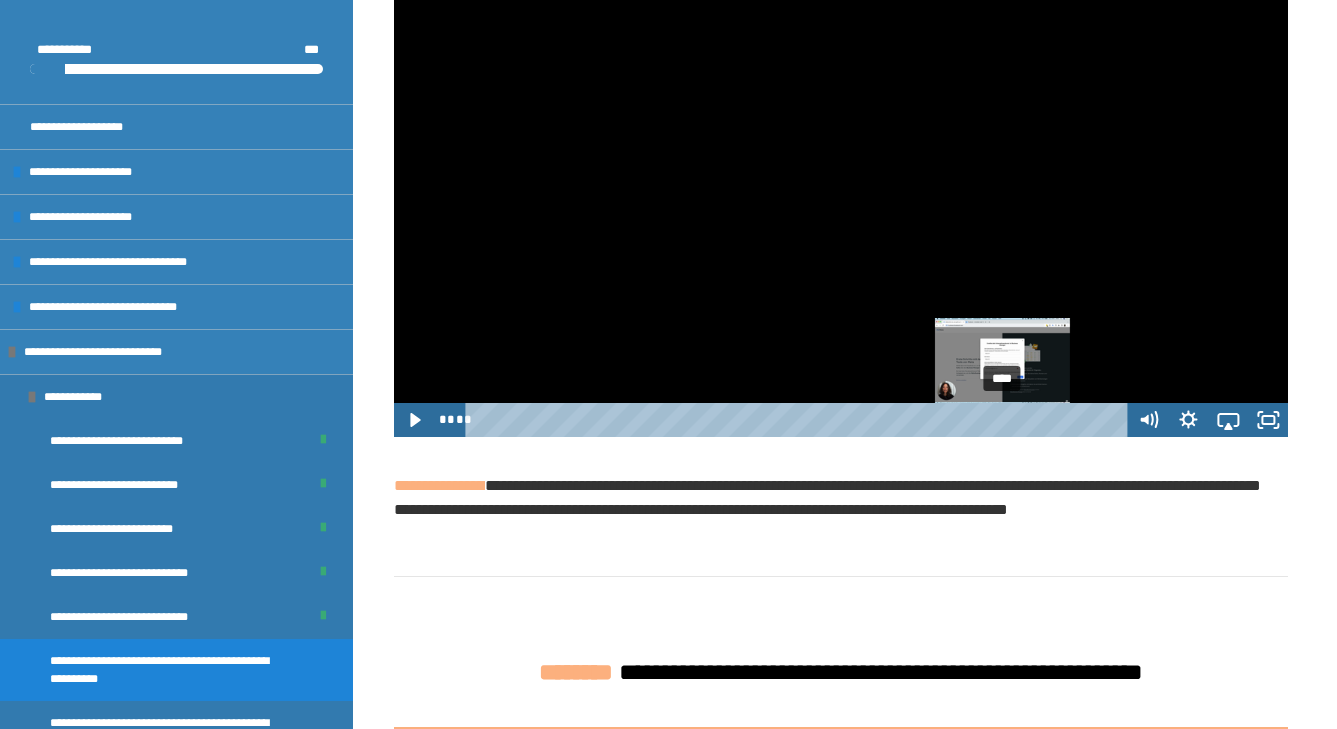 drag, startPoint x: 1088, startPoint y: 585, endPoint x: 1001, endPoint y: 587, distance: 87.02299 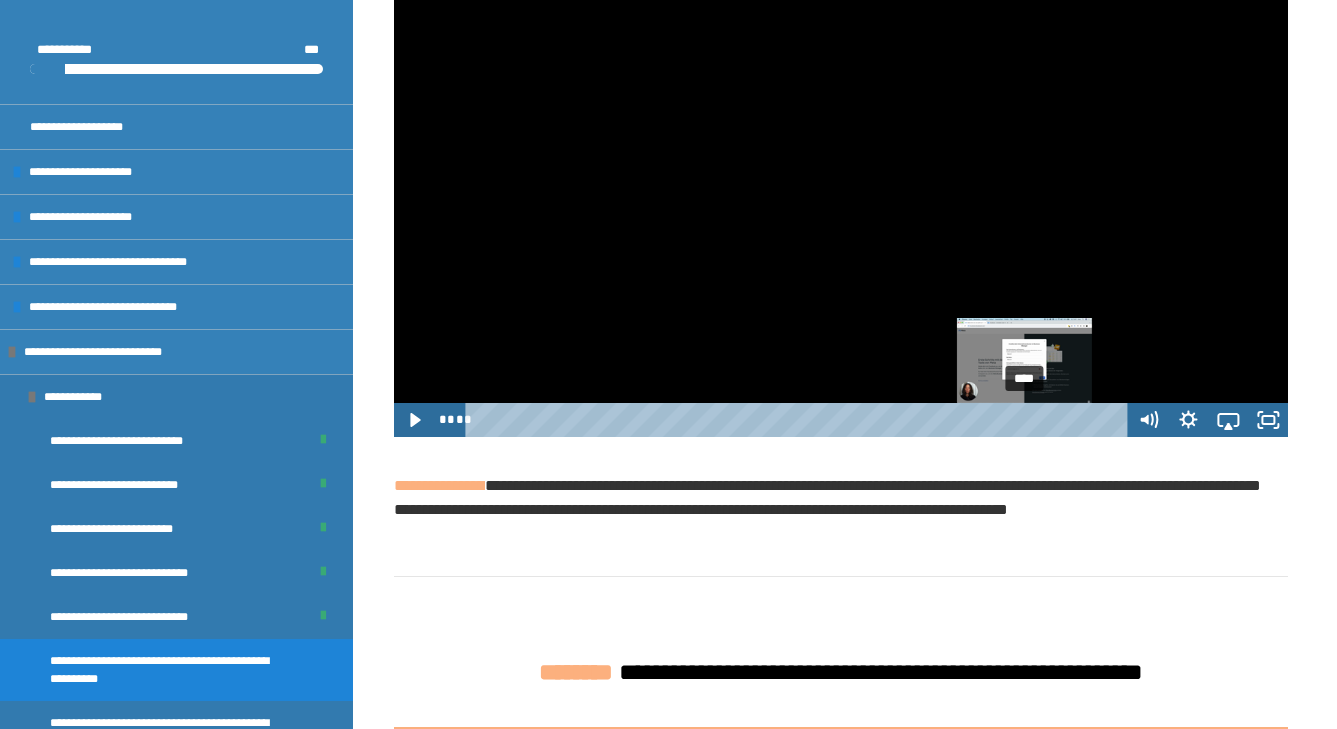 drag, startPoint x: 1003, startPoint y: 589, endPoint x: 1025, endPoint y: 588, distance: 22.022715 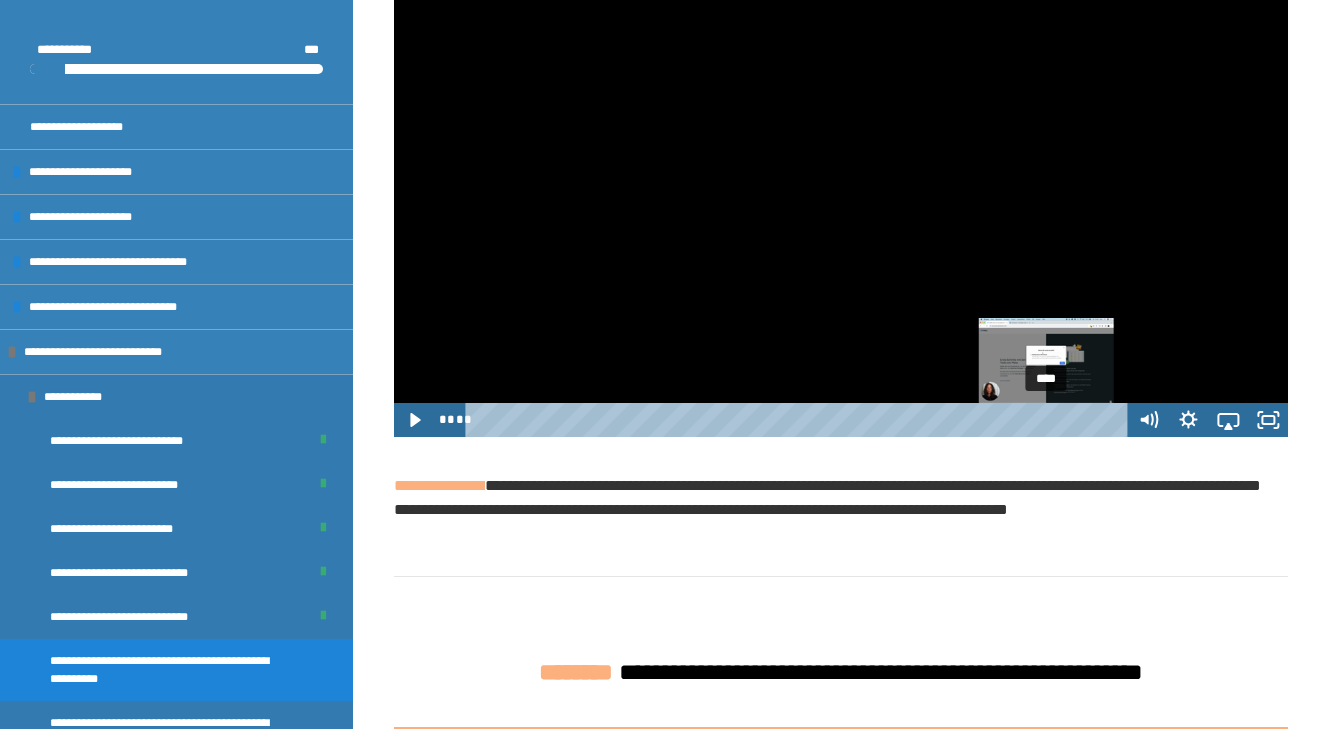 drag, startPoint x: 1024, startPoint y: 588, endPoint x: 1048, endPoint y: 588, distance: 24 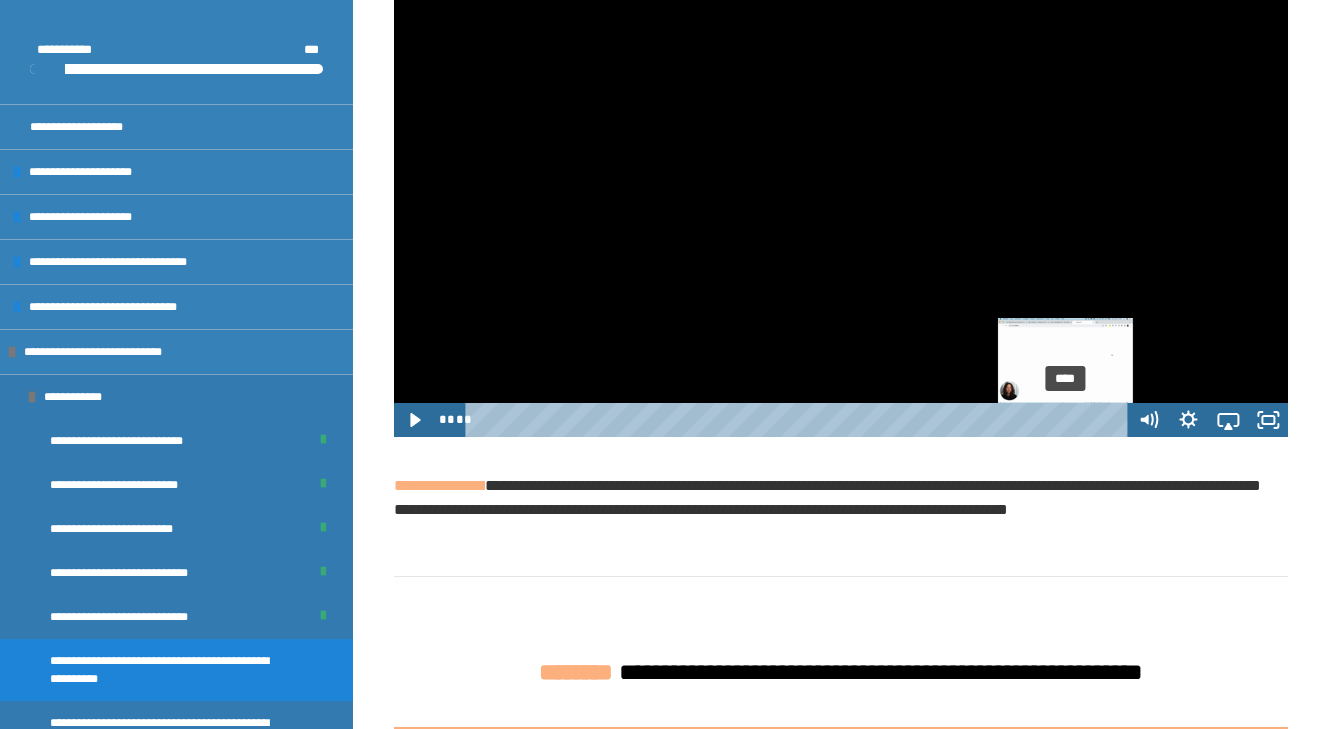 drag, startPoint x: 1046, startPoint y: 588, endPoint x: 1067, endPoint y: 588, distance: 21 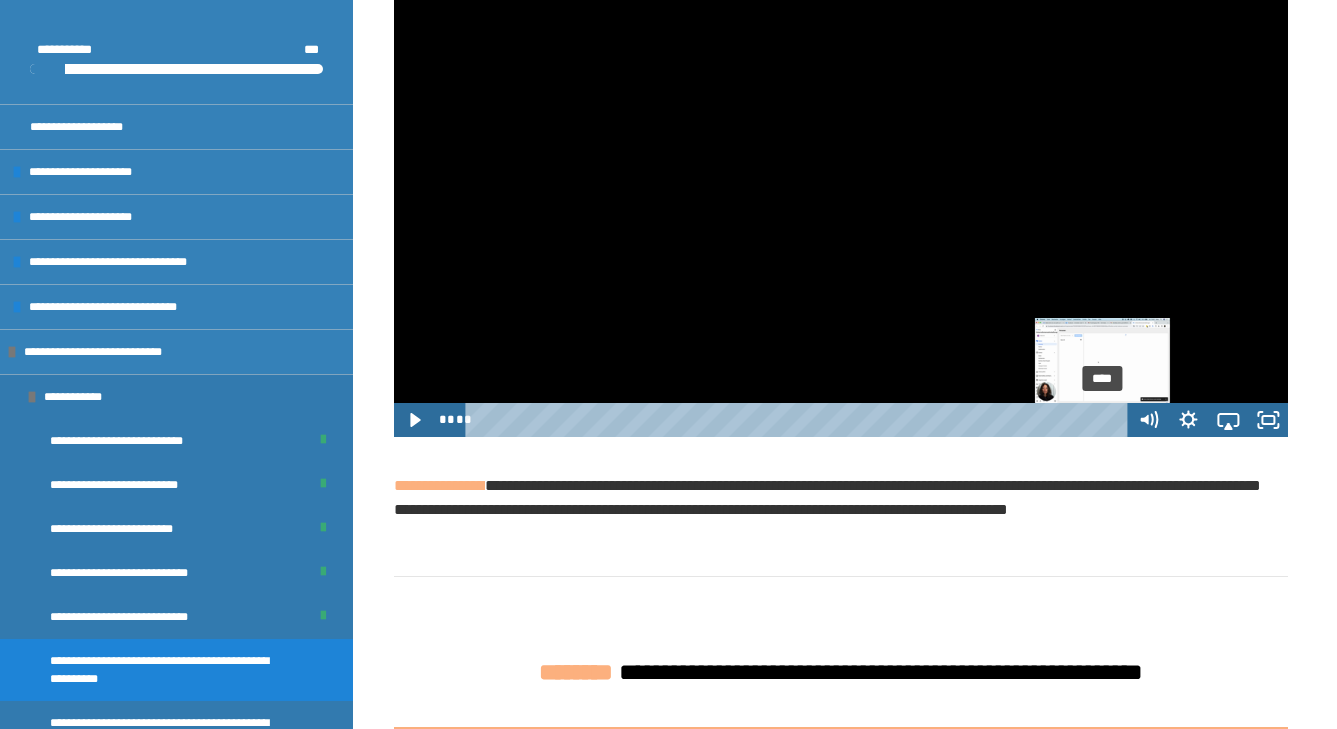 drag, startPoint x: 1066, startPoint y: 582, endPoint x: 1104, endPoint y: 585, distance: 38.118237 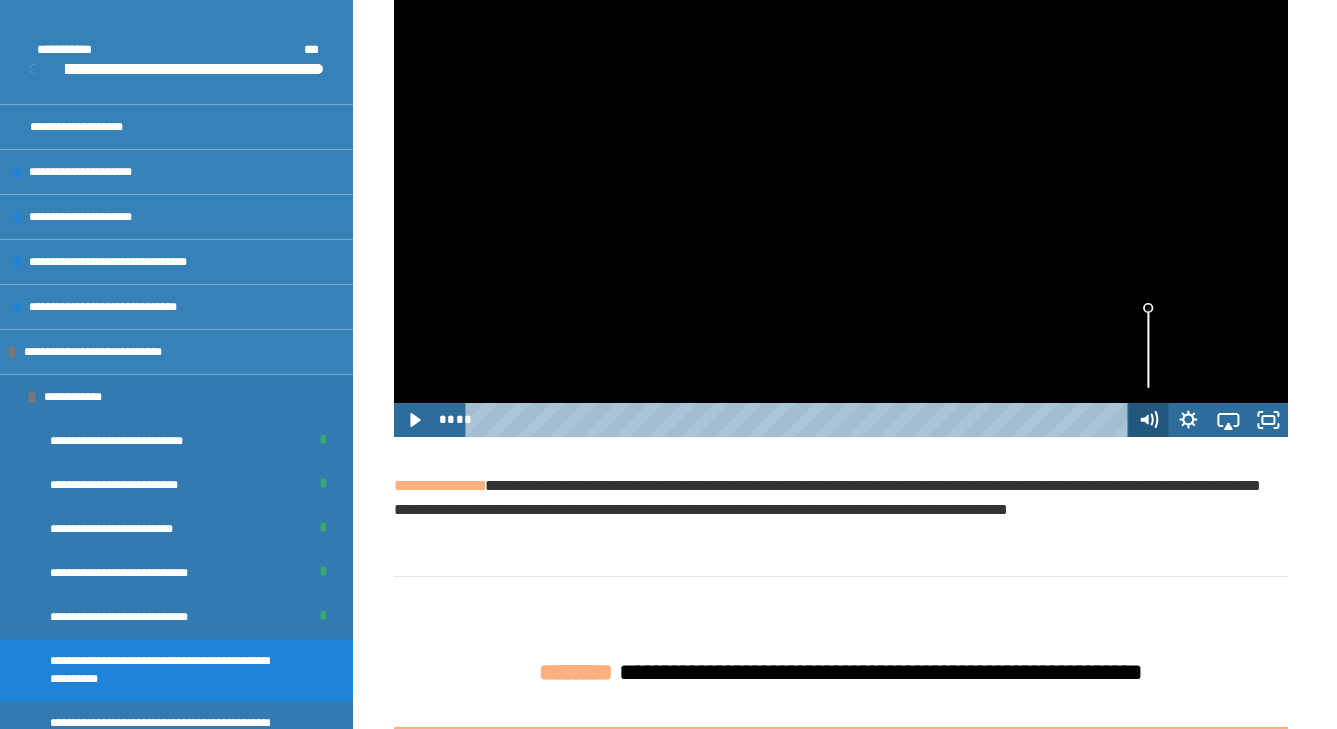 drag, startPoint x: 1103, startPoint y: 585, endPoint x: 1129, endPoint y: 585, distance: 26 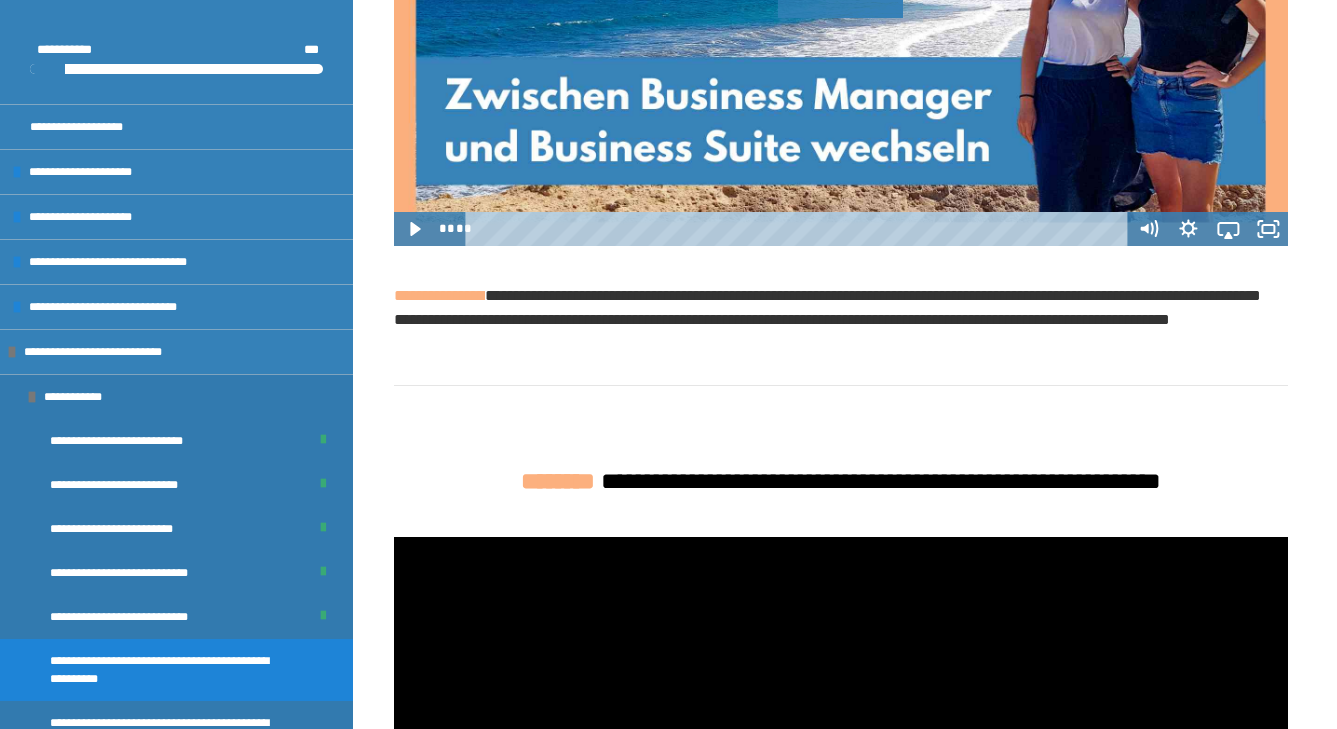scroll, scrollTop: 2484, scrollLeft: 0, axis: vertical 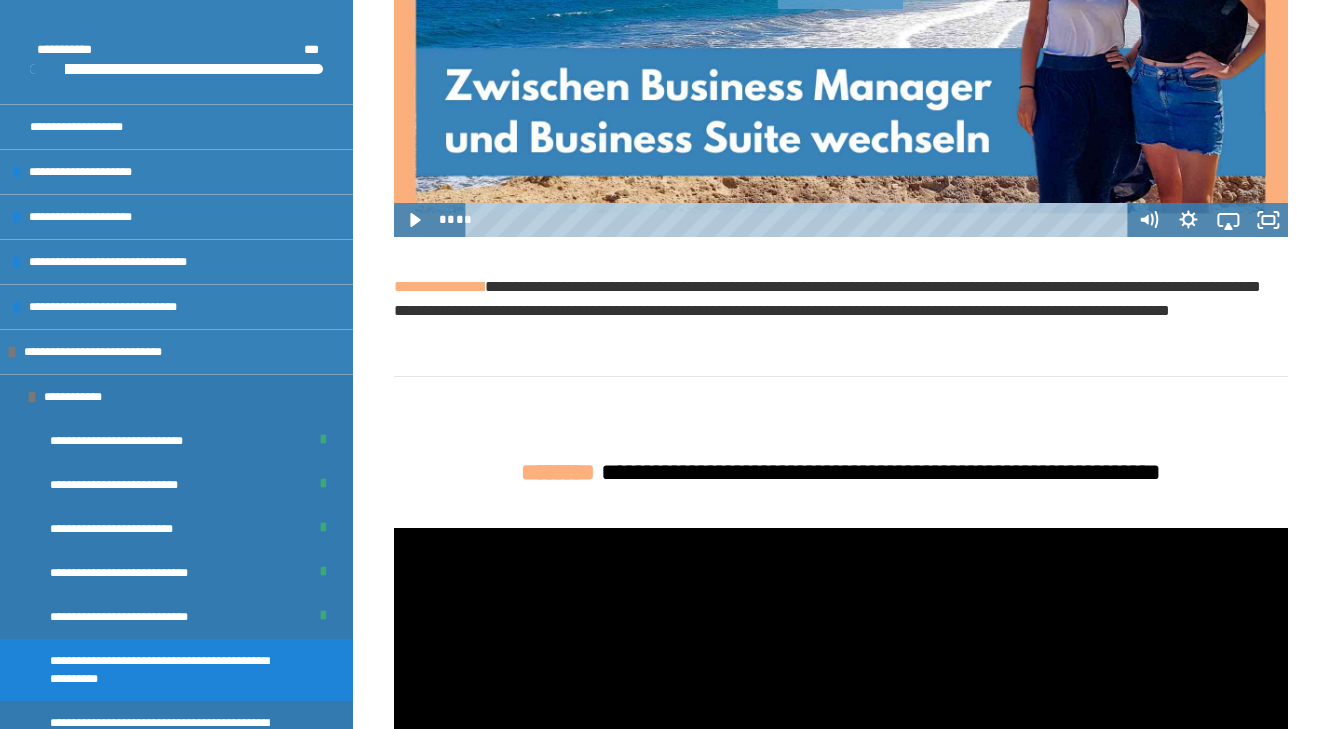 click 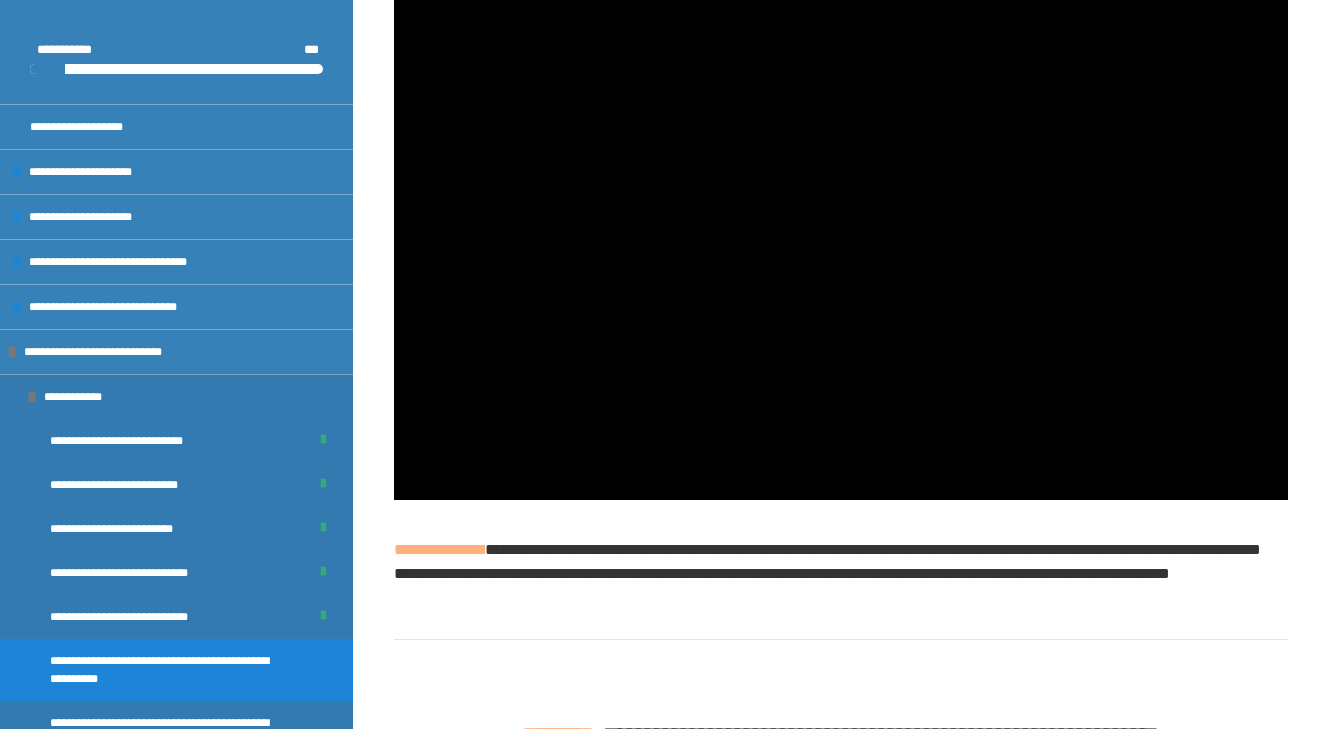 scroll, scrollTop: 2251, scrollLeft: 0, axis: vertical 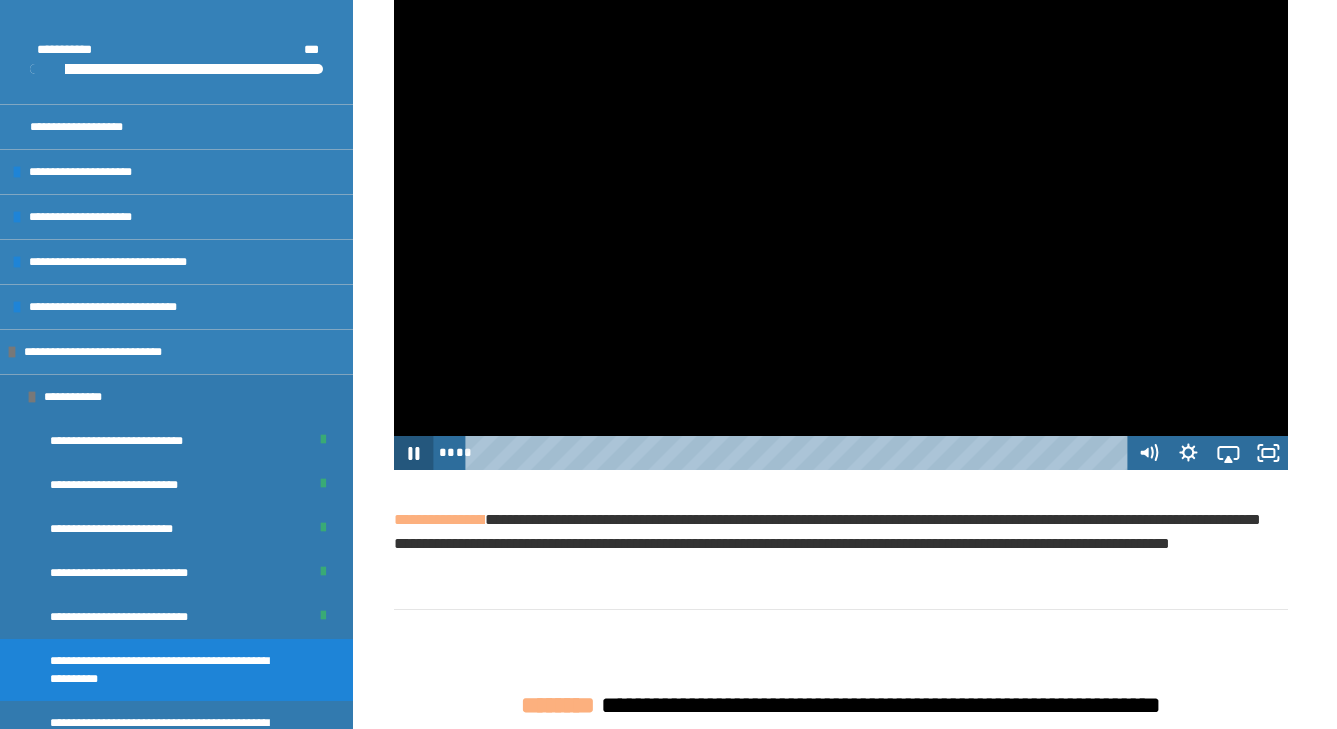 click 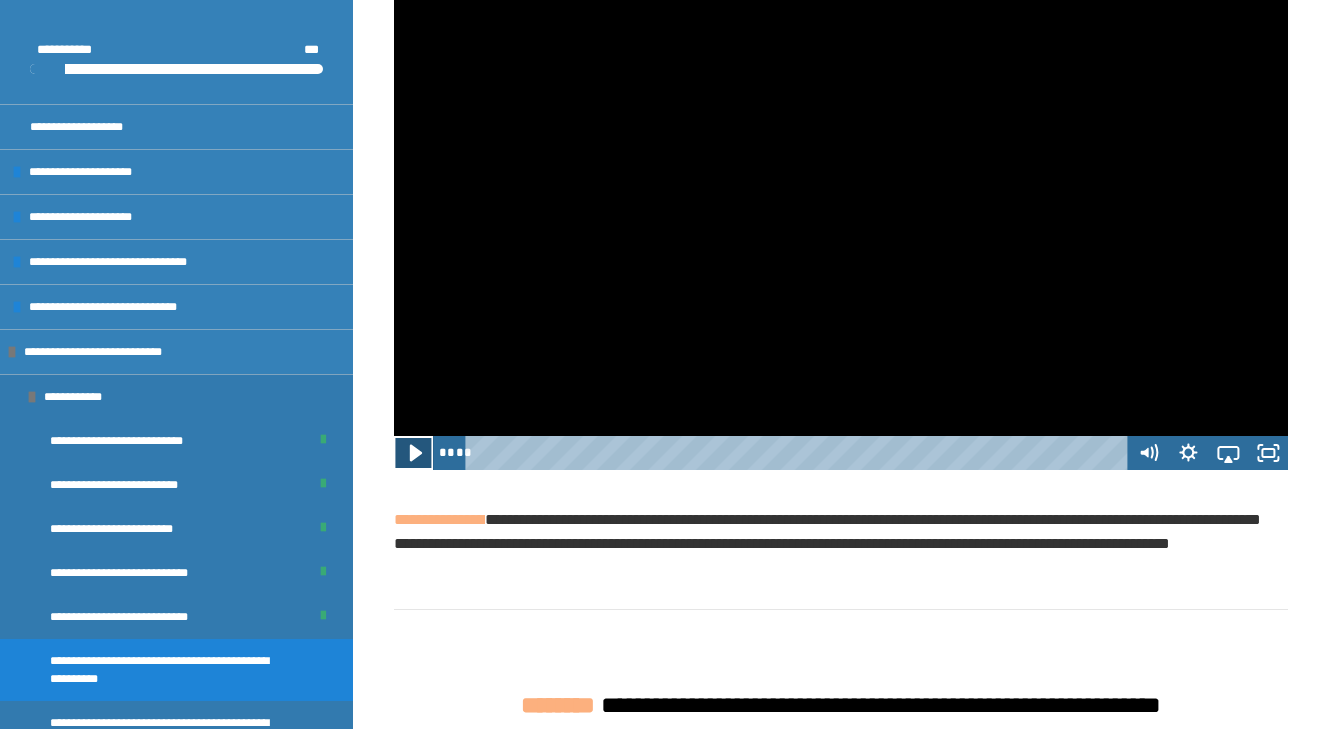 click 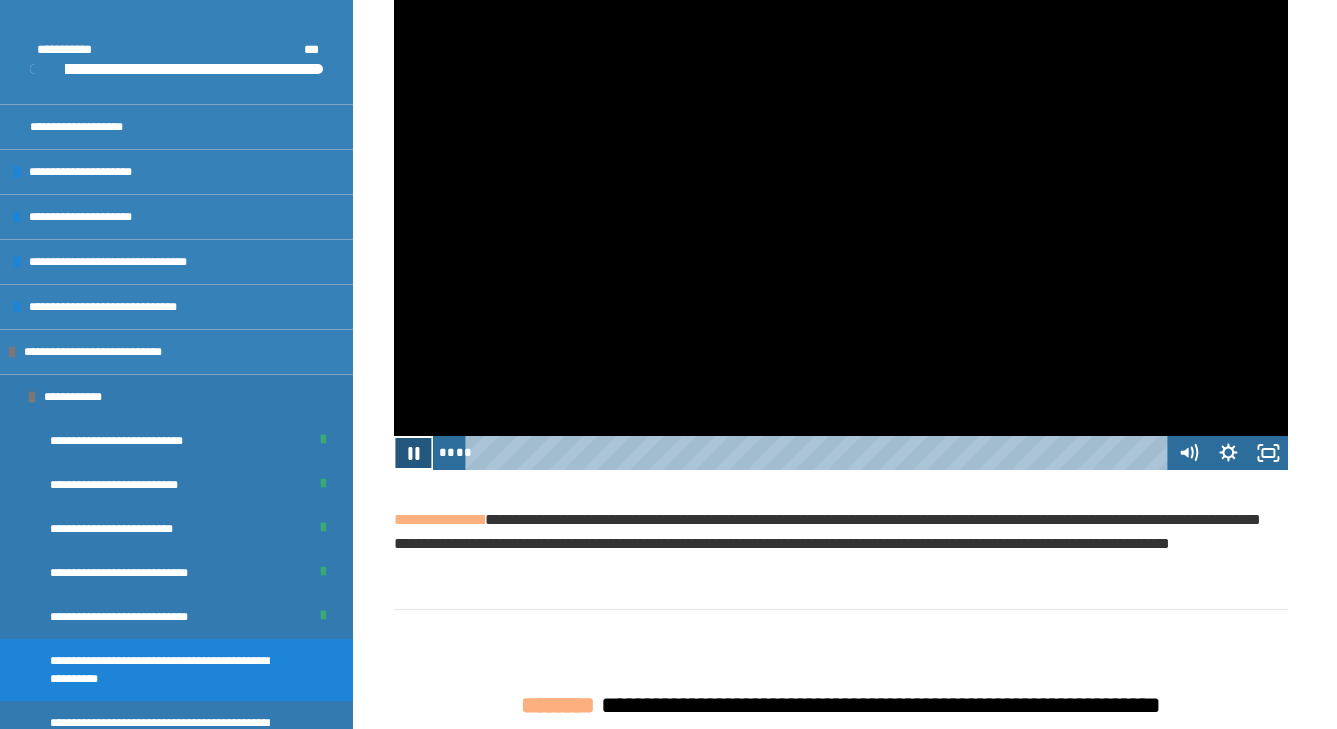 click 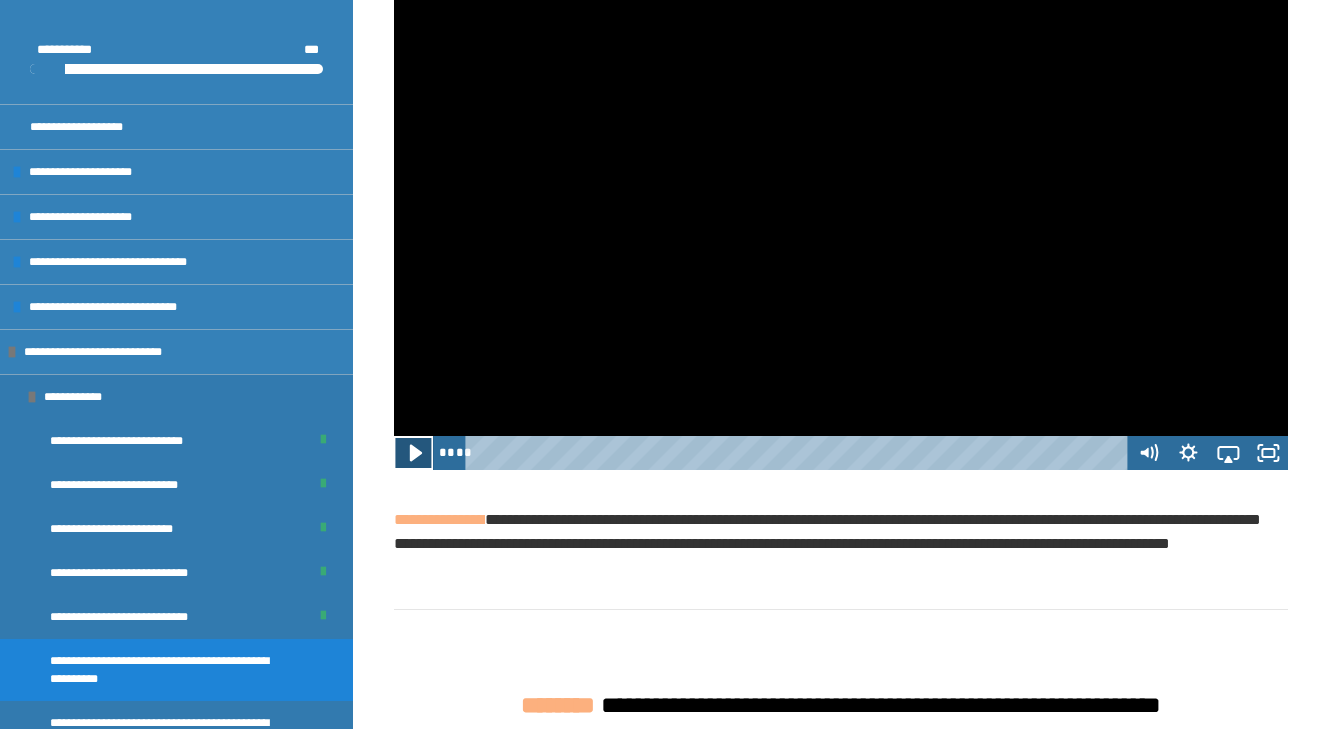 click 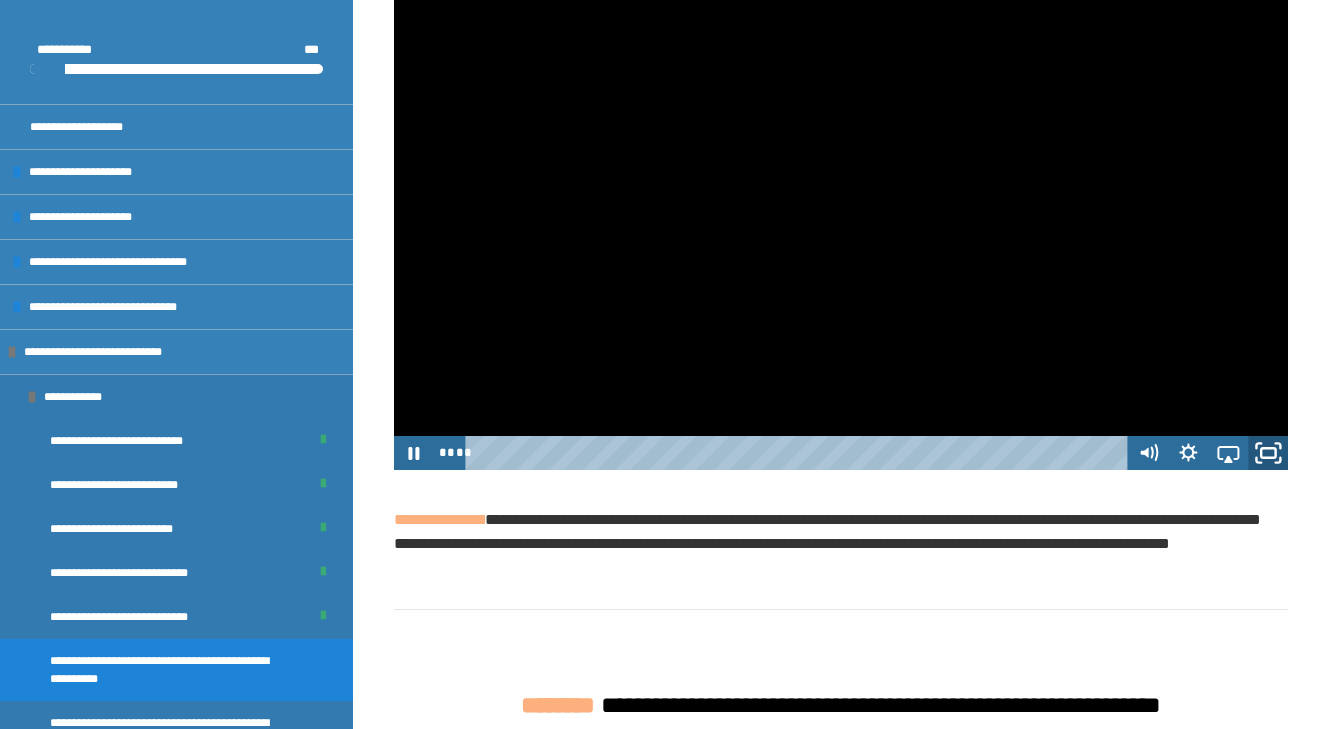 click 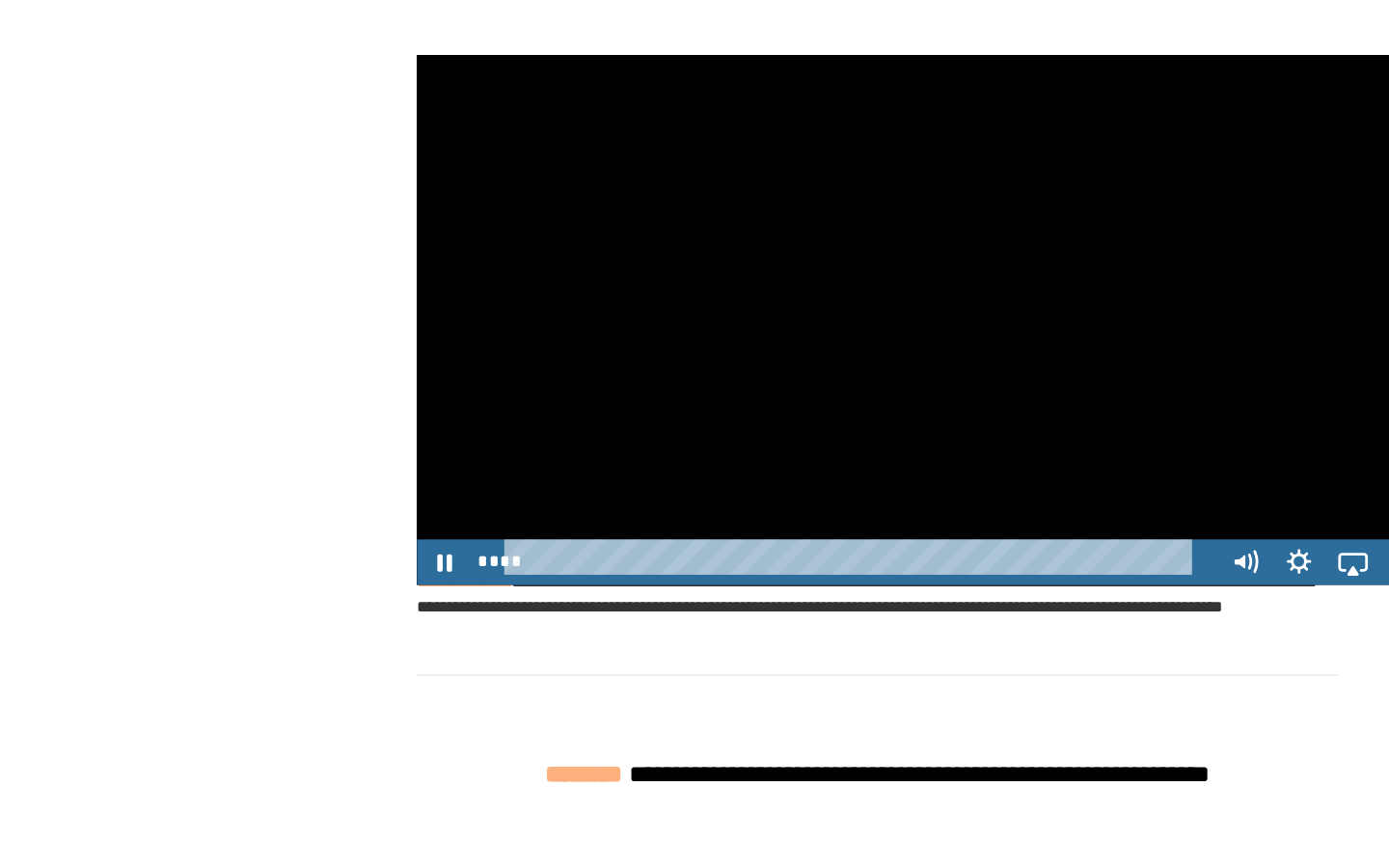 scroll, scrollTop: 0, scrollLeft: 0, axis: both 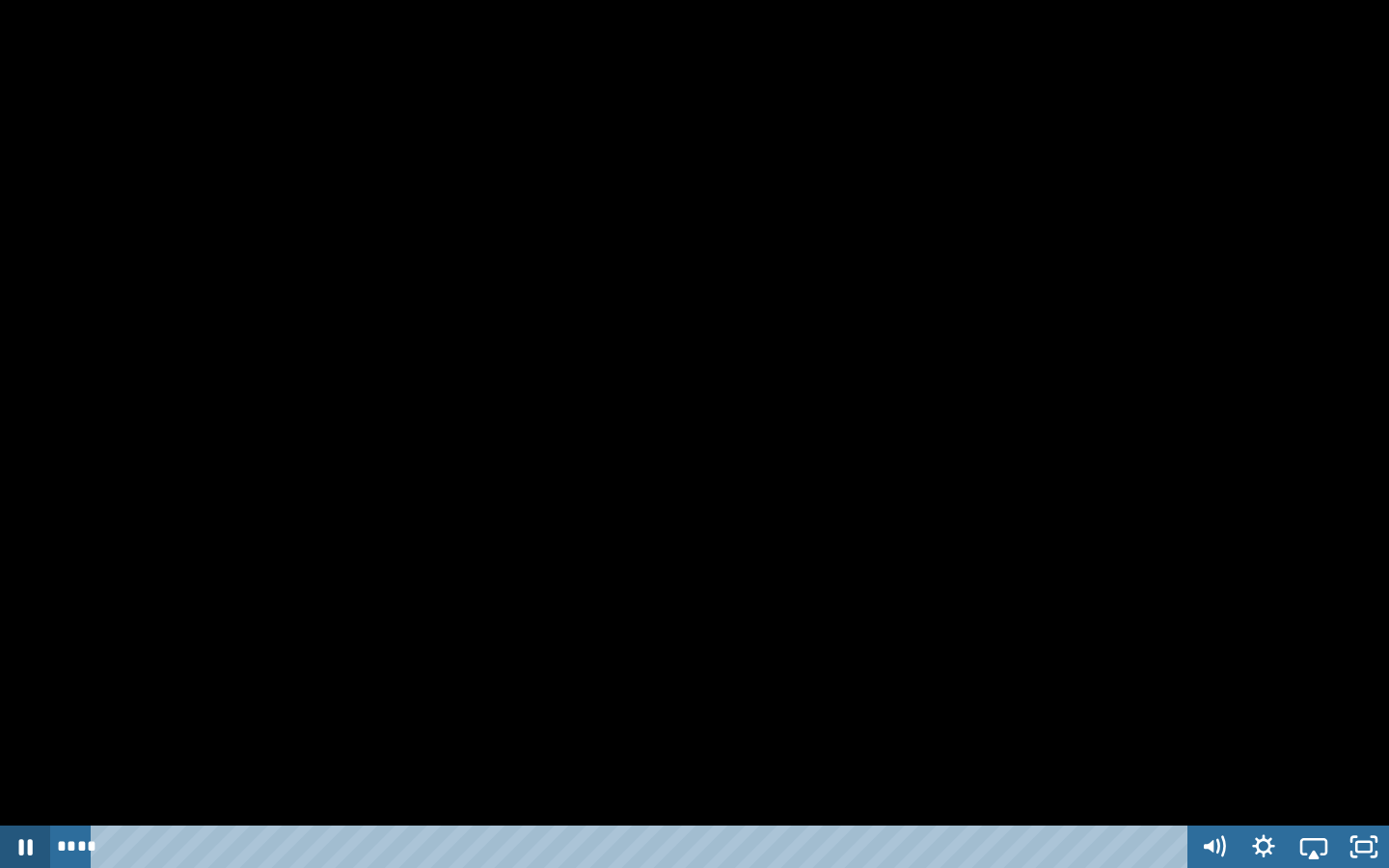 click 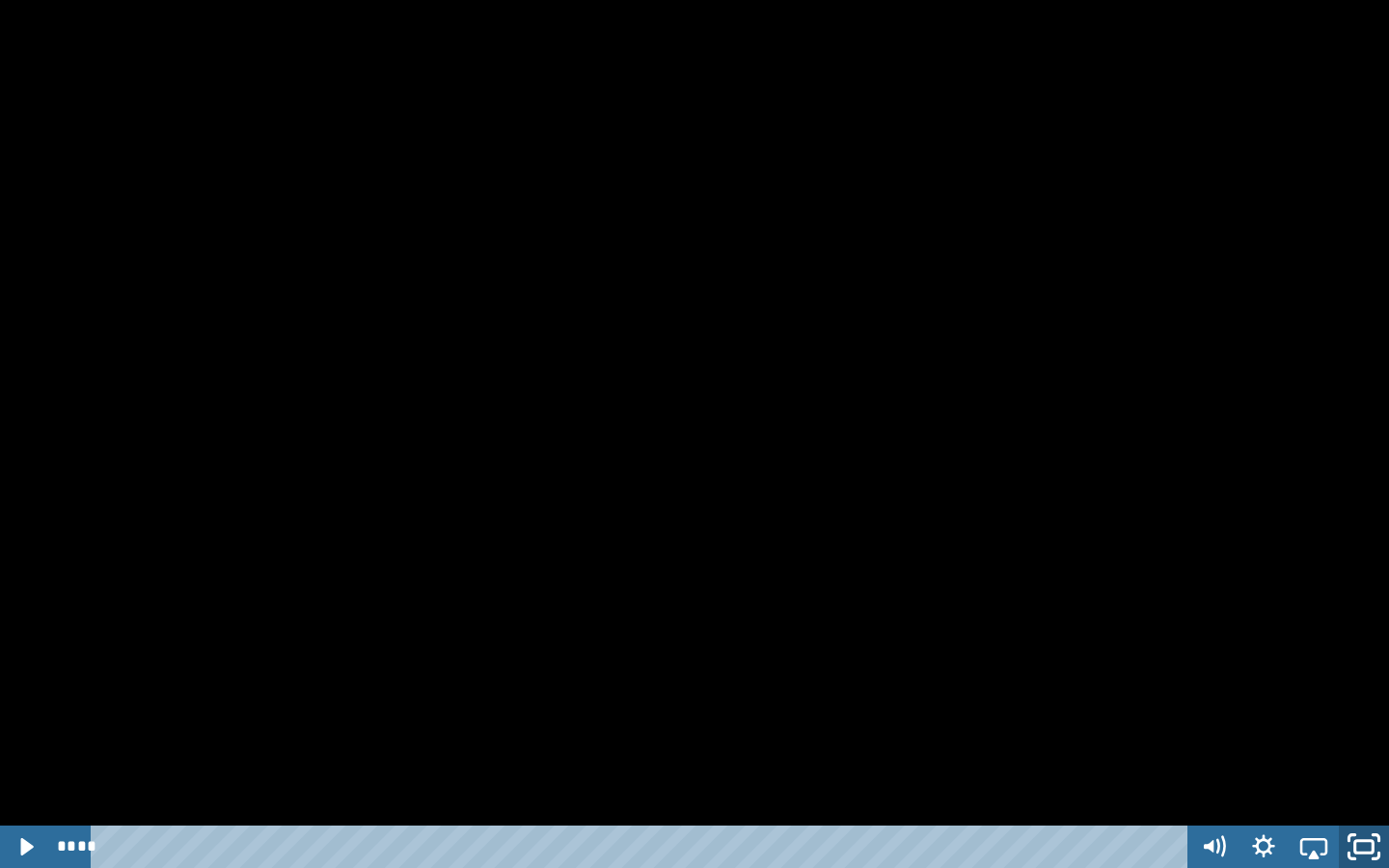 click 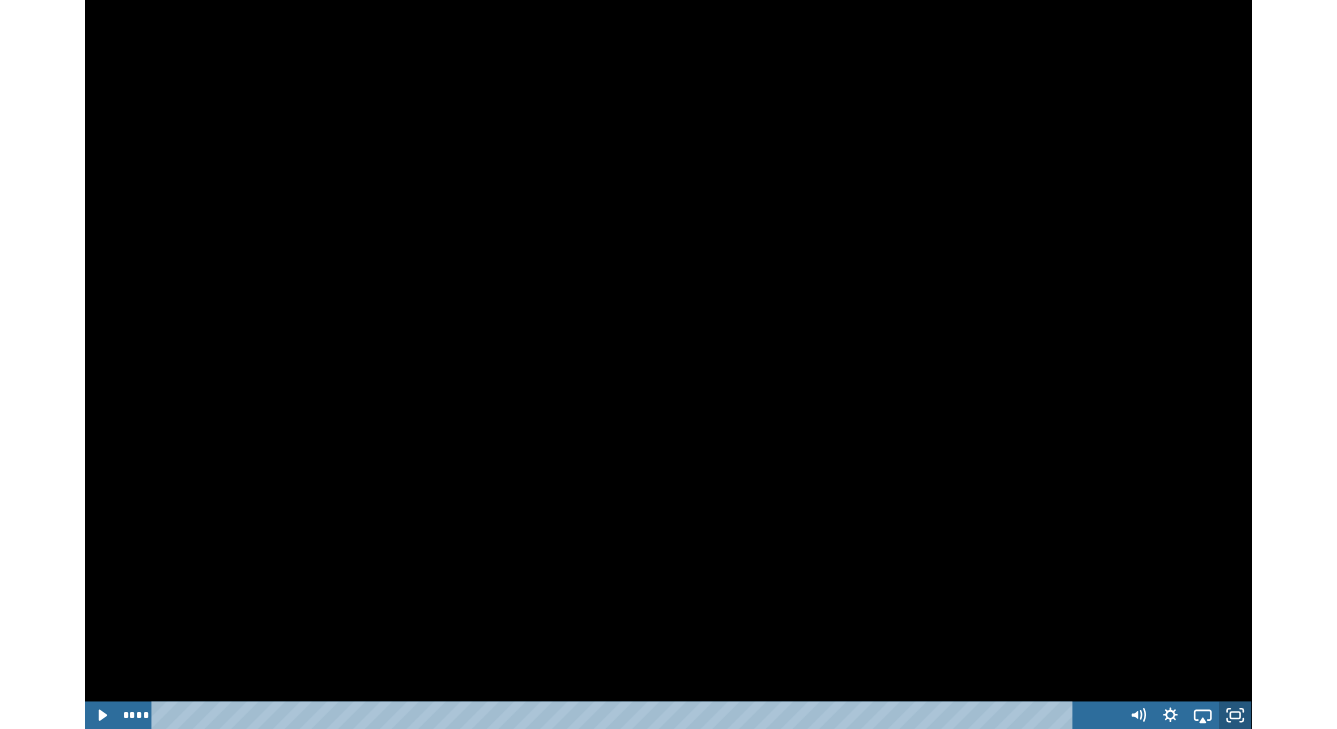 scroll, scrollTop: 2251, scrollLeft: 0, axis: vertical 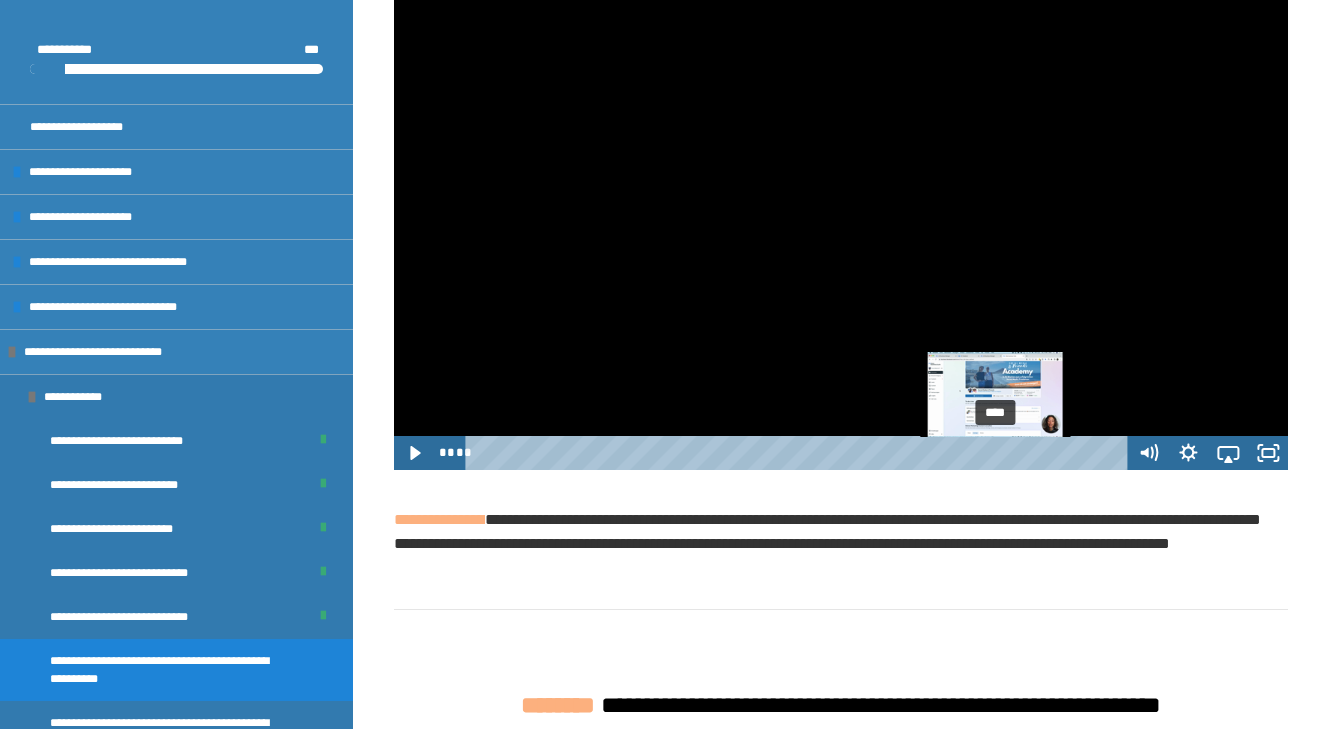 drag, startPoint x: 1038, startPoint y: 642, endPoint x: 996, endPoint y: 647, distance: 42.296574 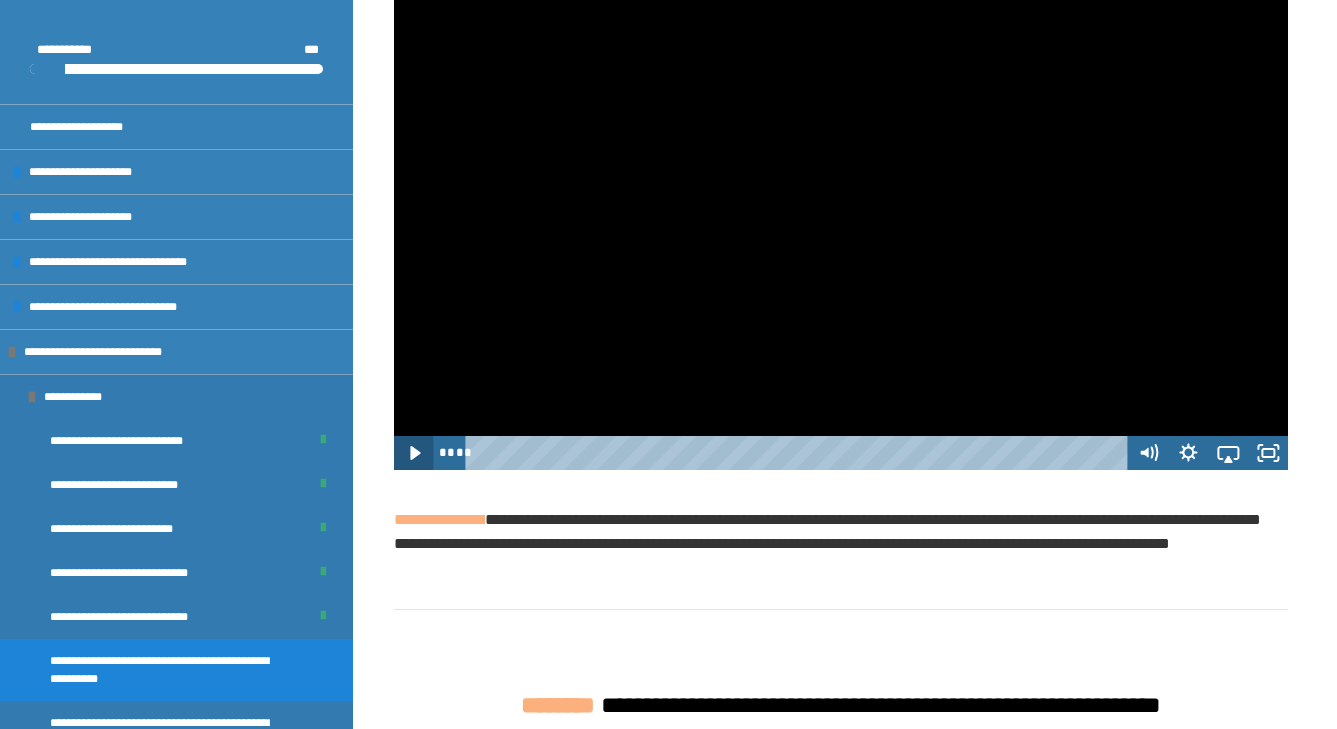 click 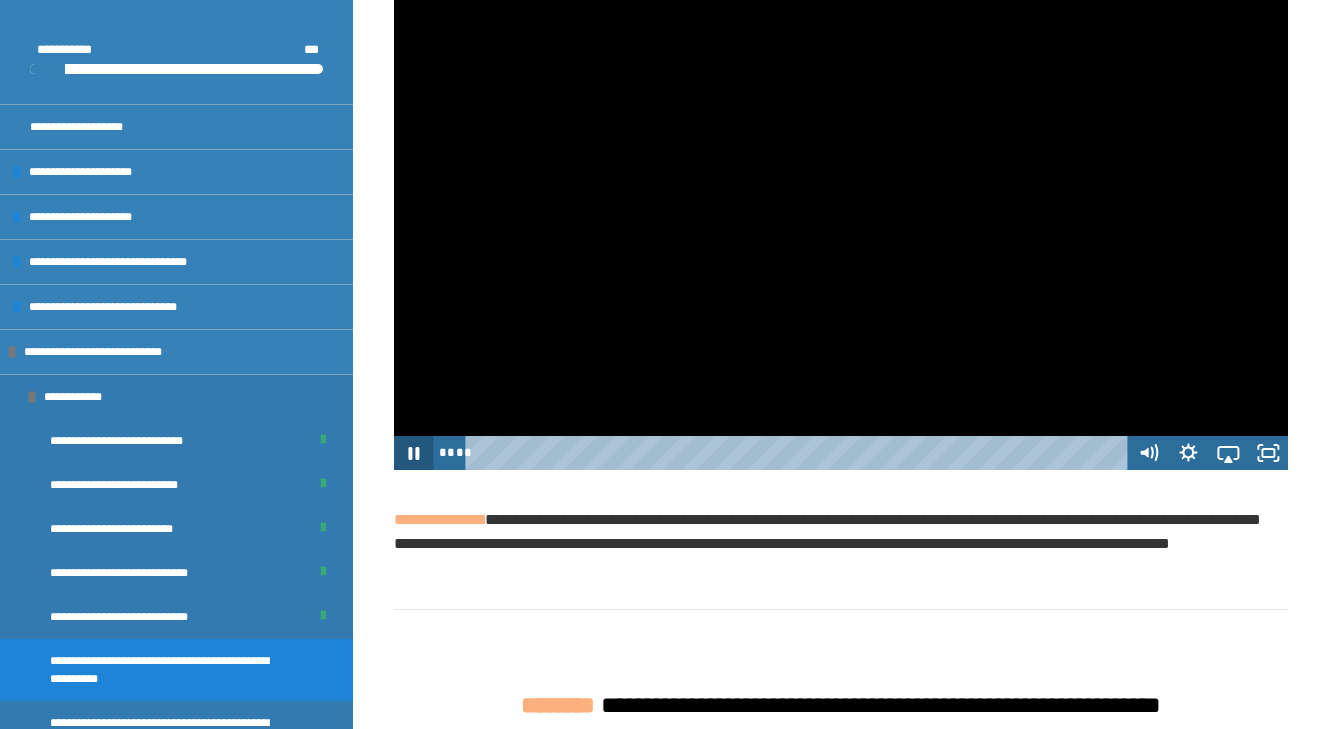 click 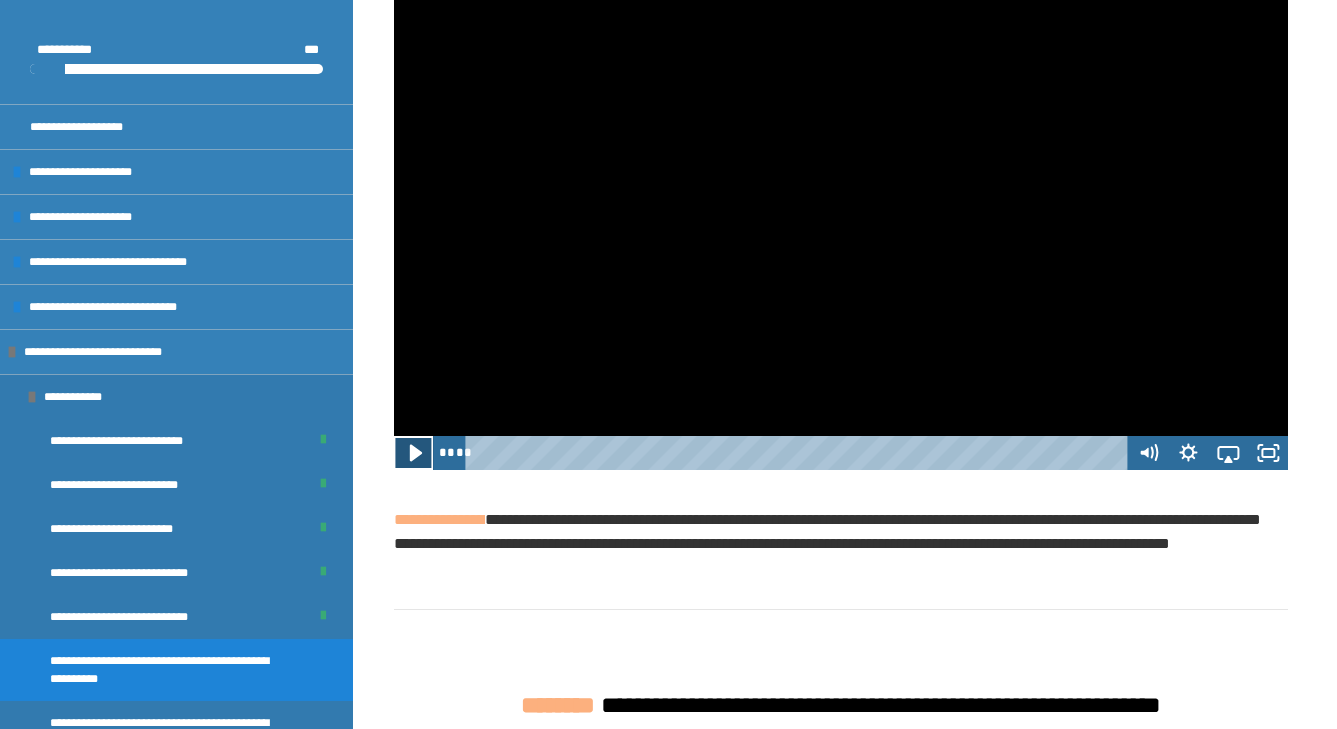 click 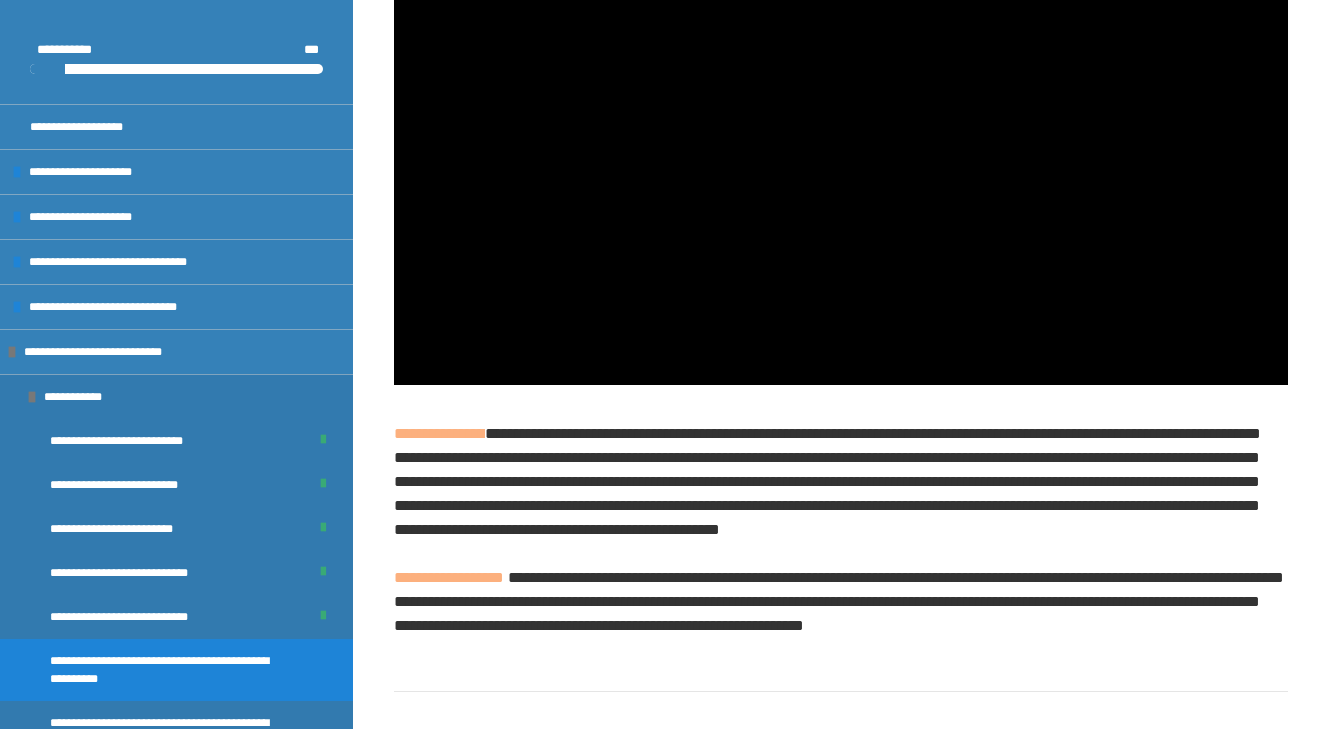 scroll, scrollTop: 3225, scrollLeft: 0, axis: vertical 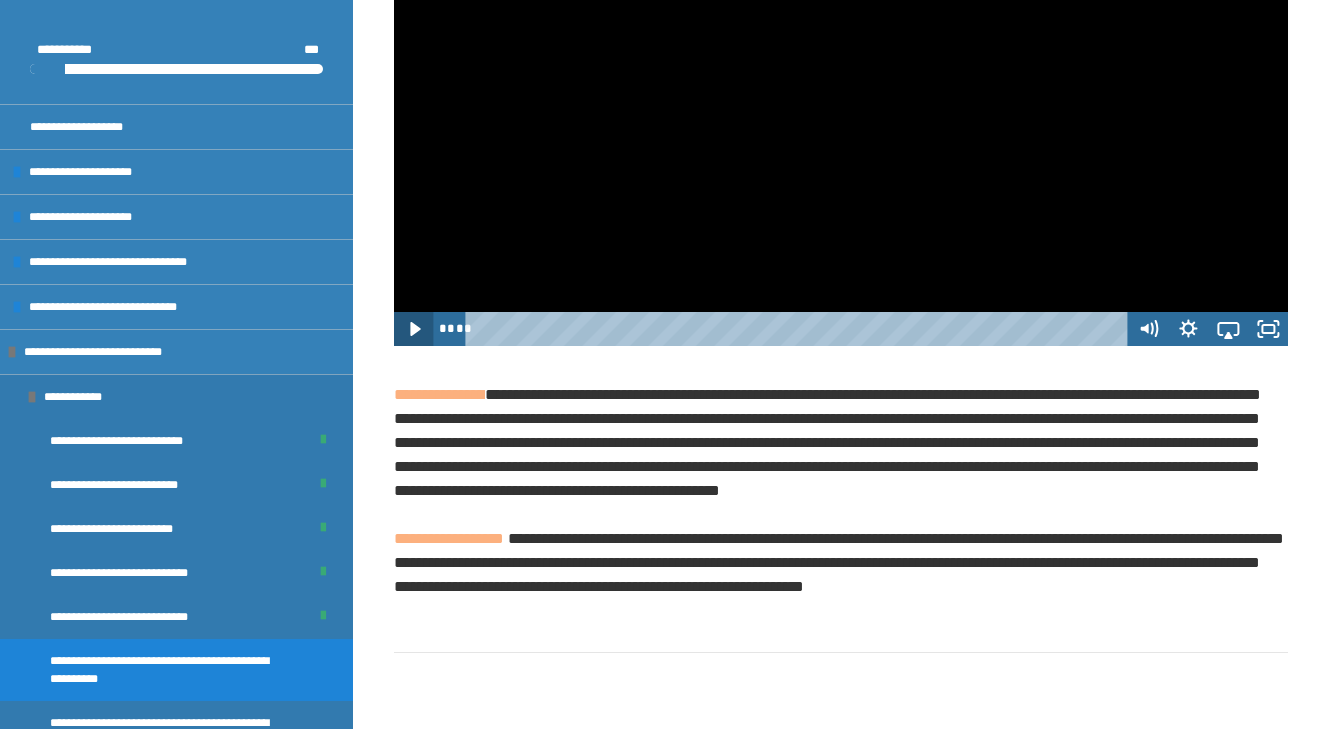 click 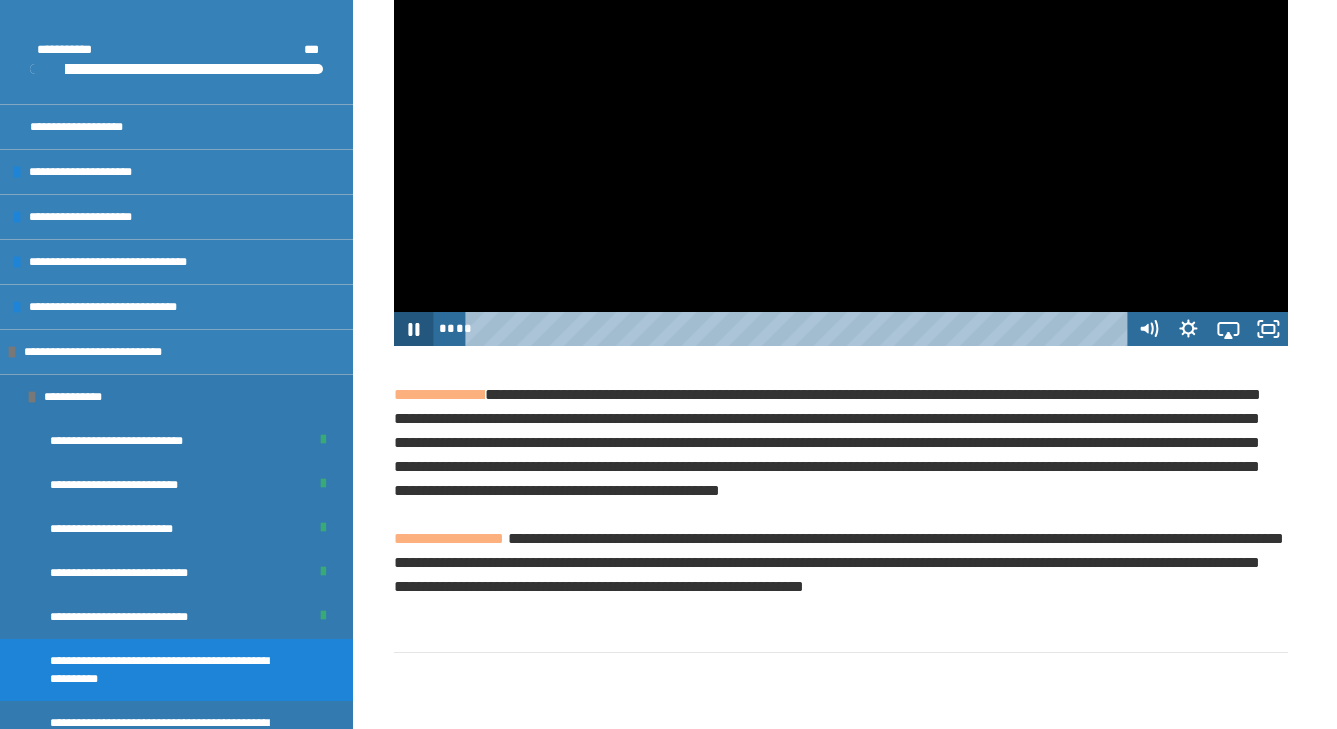 click 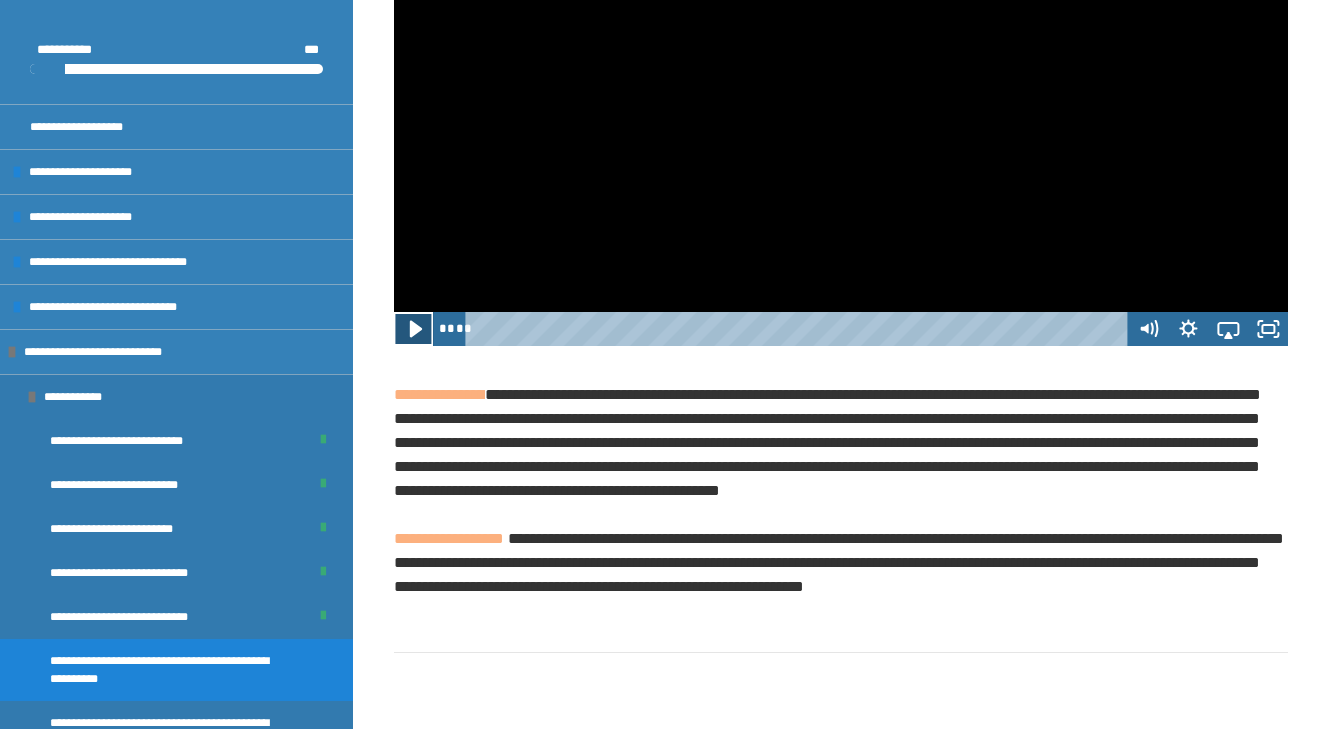 click 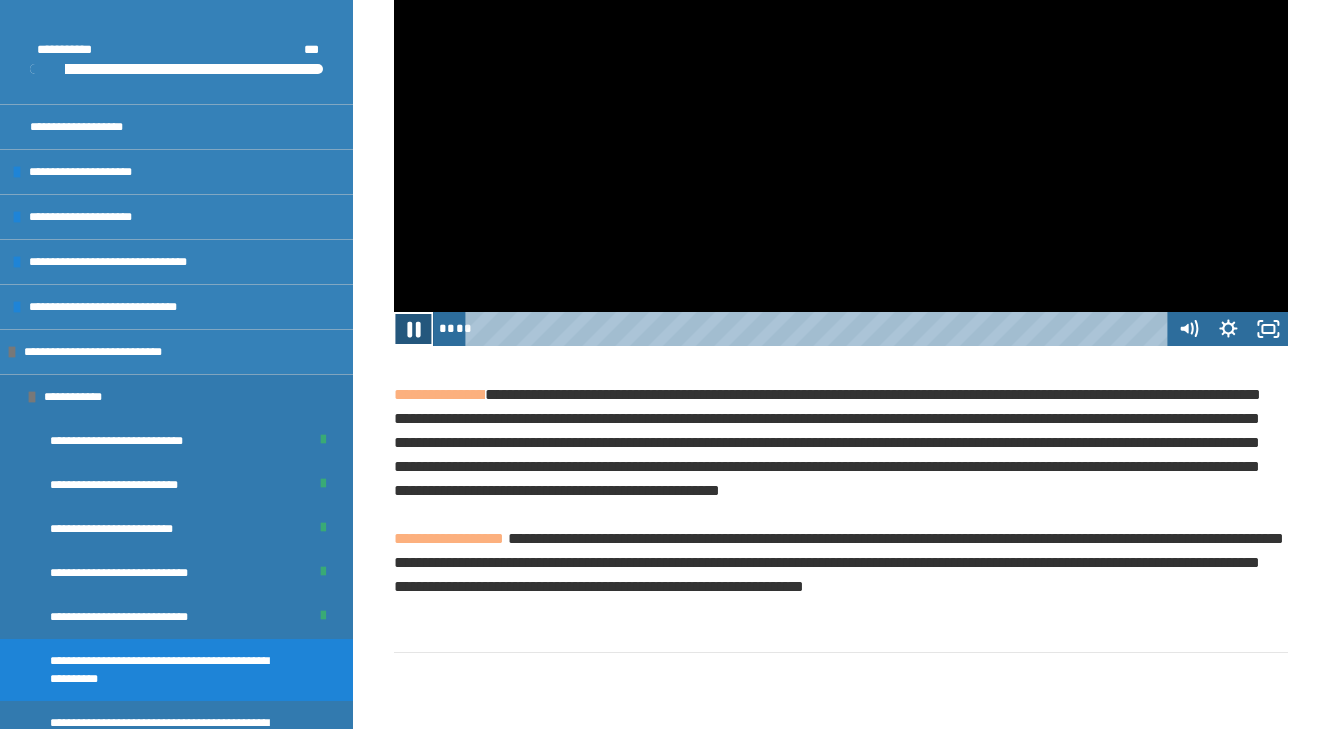 click 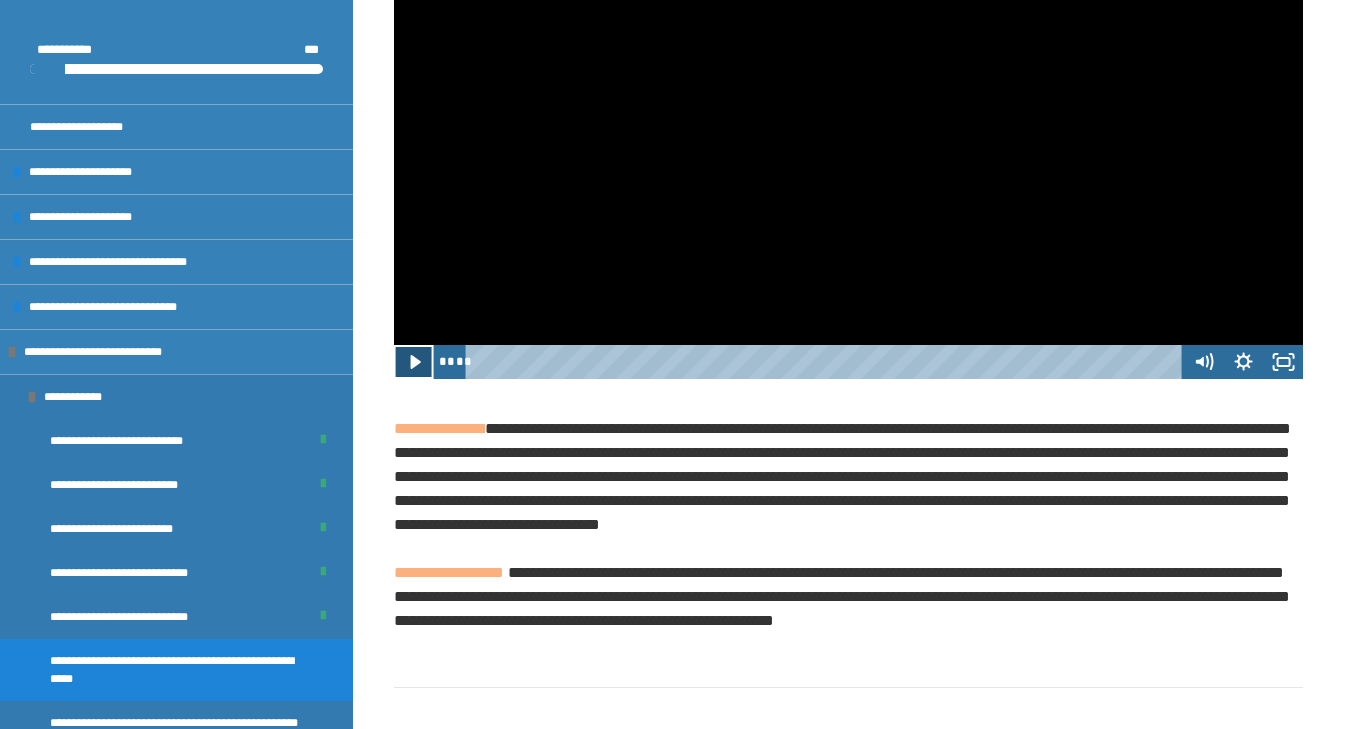 click 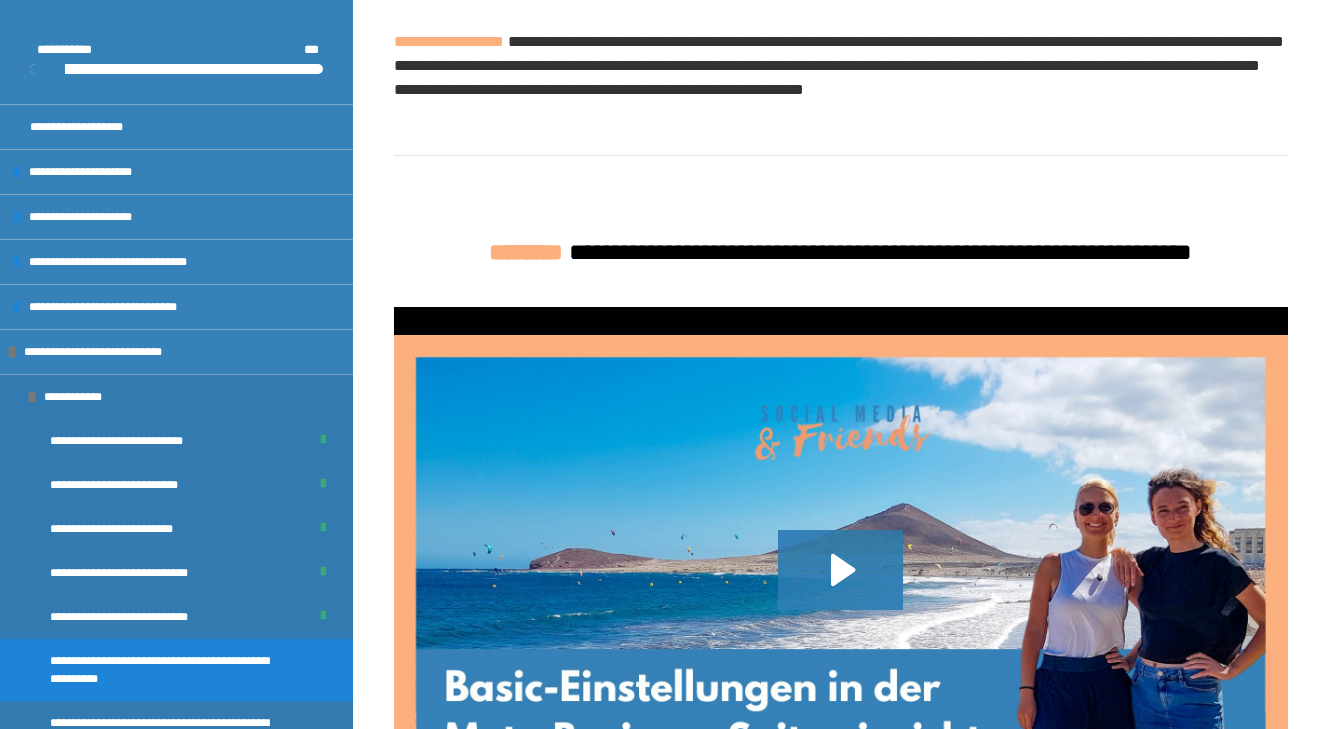 scroll, scrollTop: 3741, scrollLeft: 0, axis: vertical 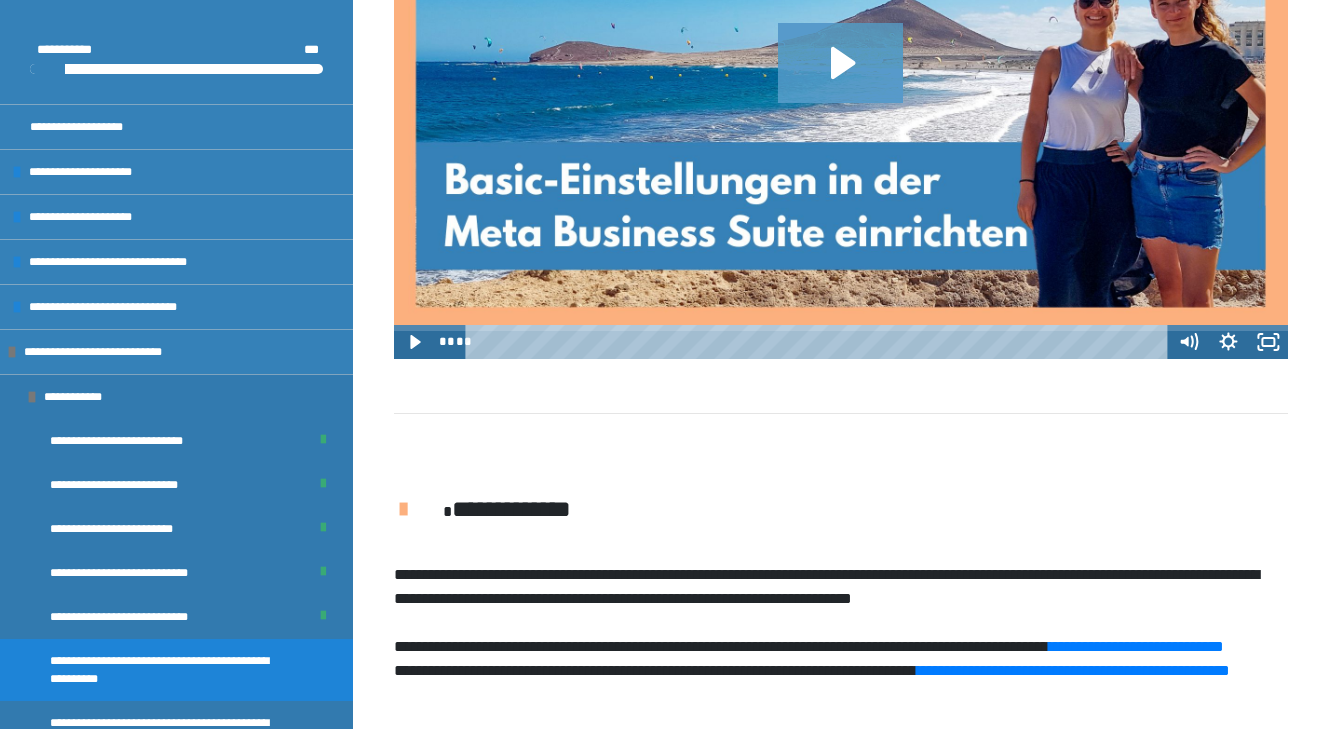 click 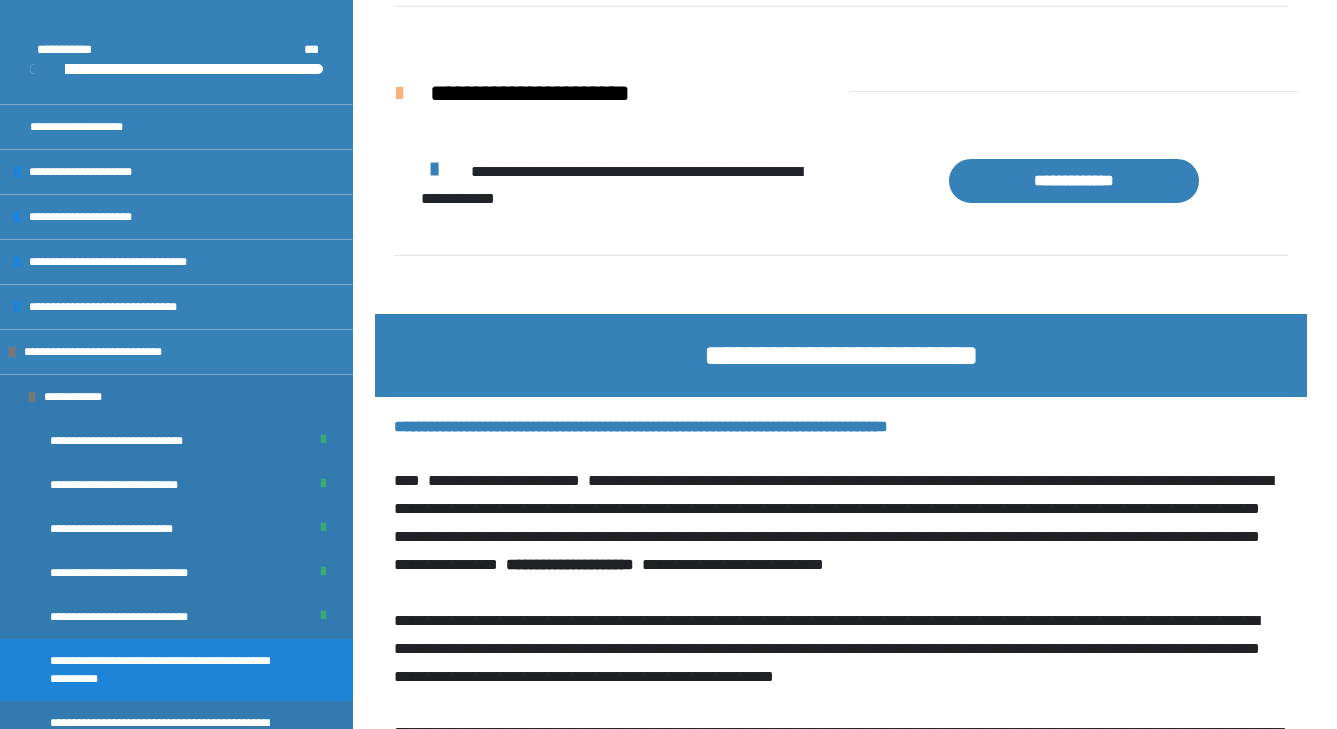 scroll, scrollTop: 4988, scrollLeft: 0, axis: vertical 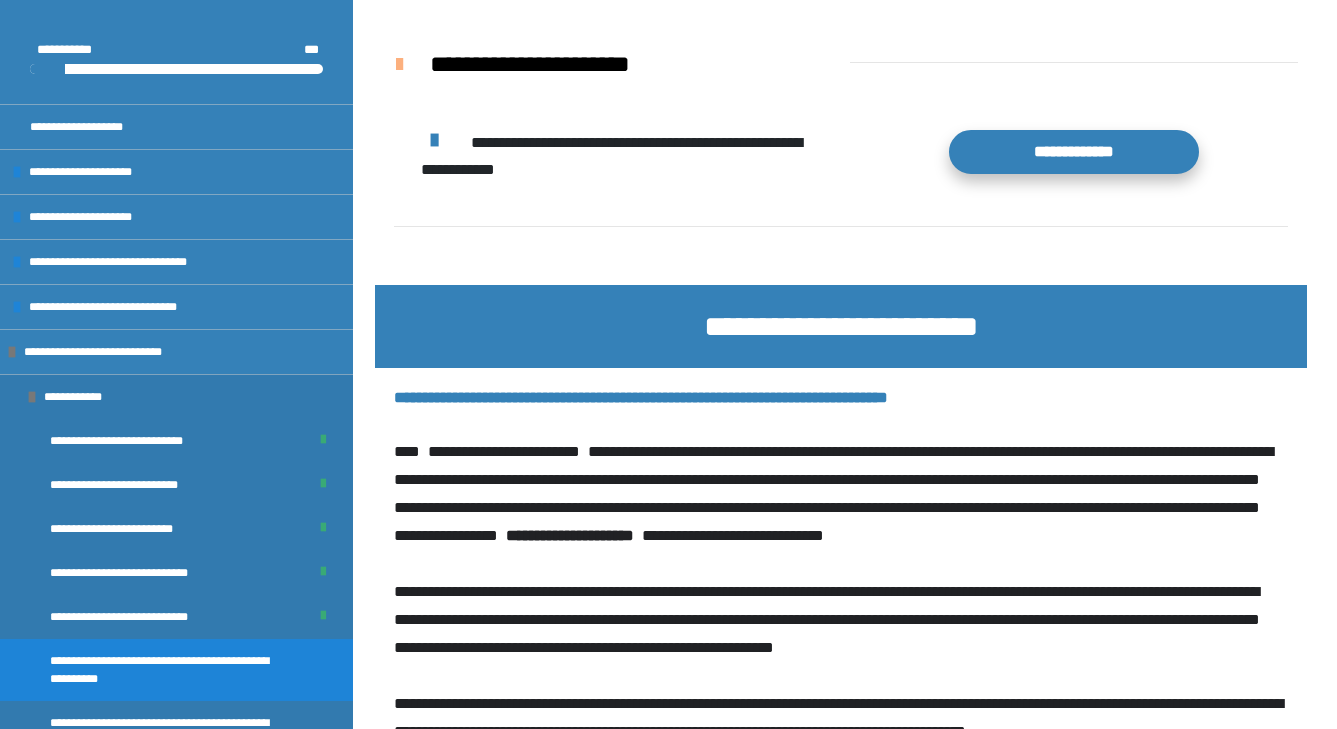 click on "**********" at bounding box center [1074, 152] 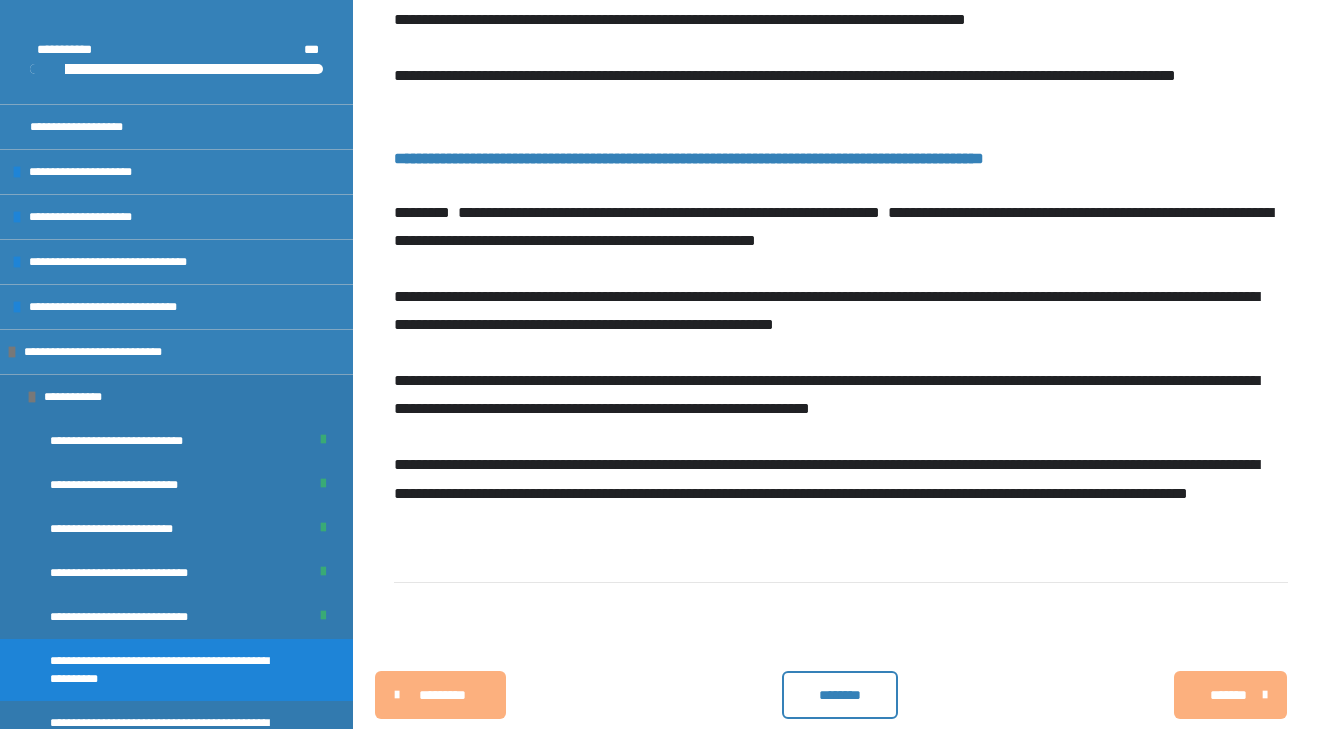 scroll, scrollTop: 5709, scrollLeft: 0, axis: vertical 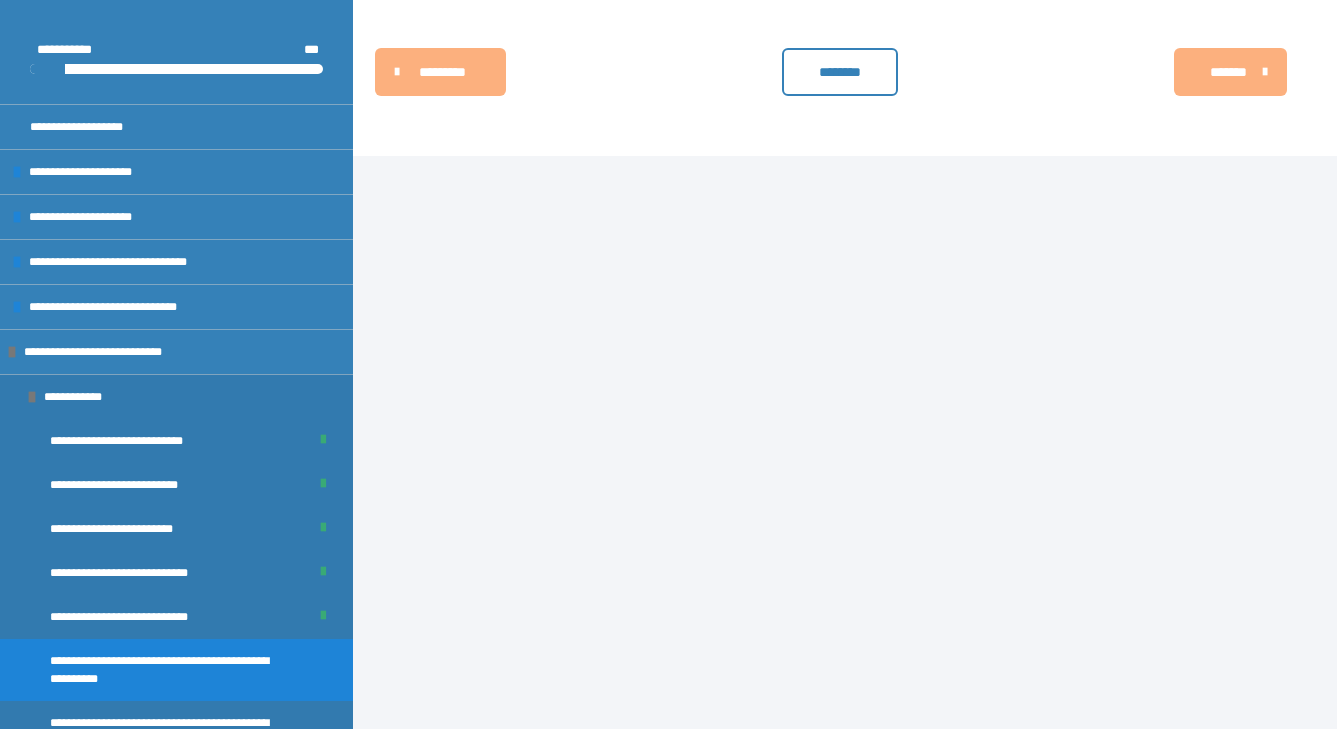 click on "********" at bounding box center [840, 72] 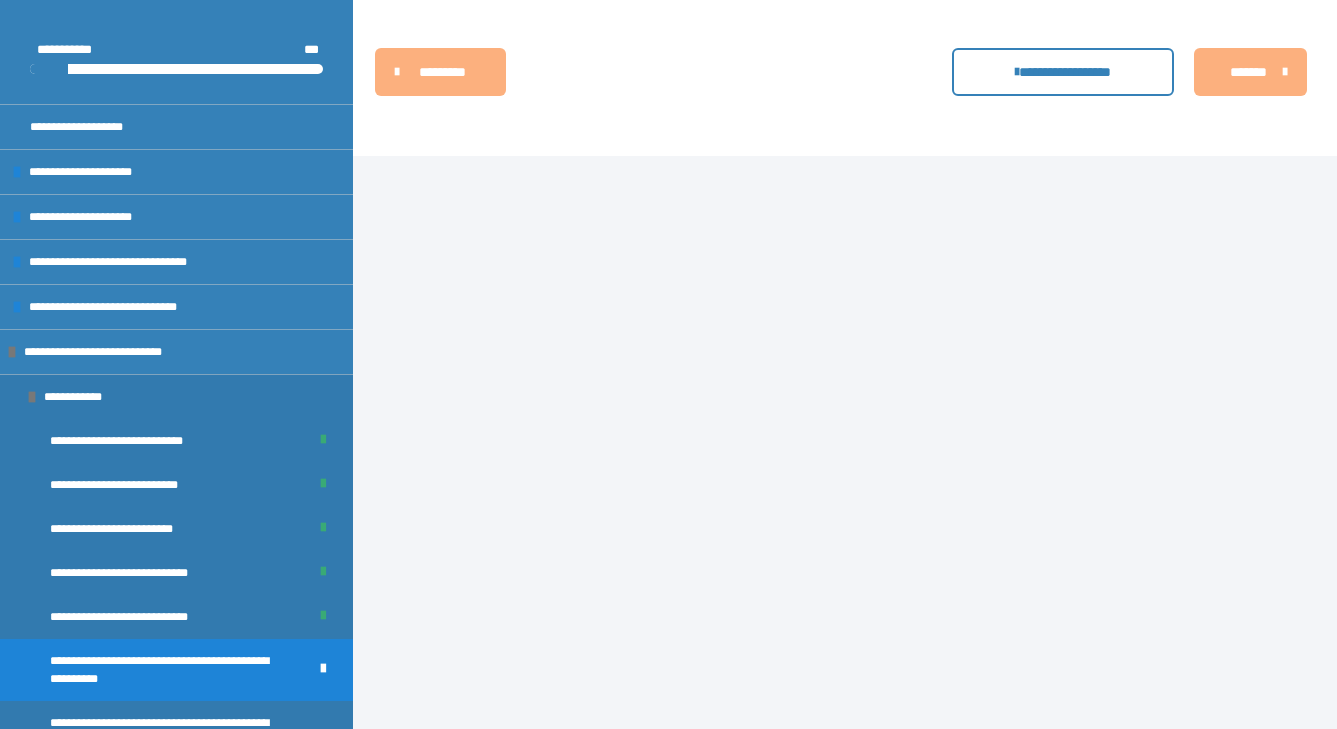 click on "*******" at bounding box center (1248, 72) 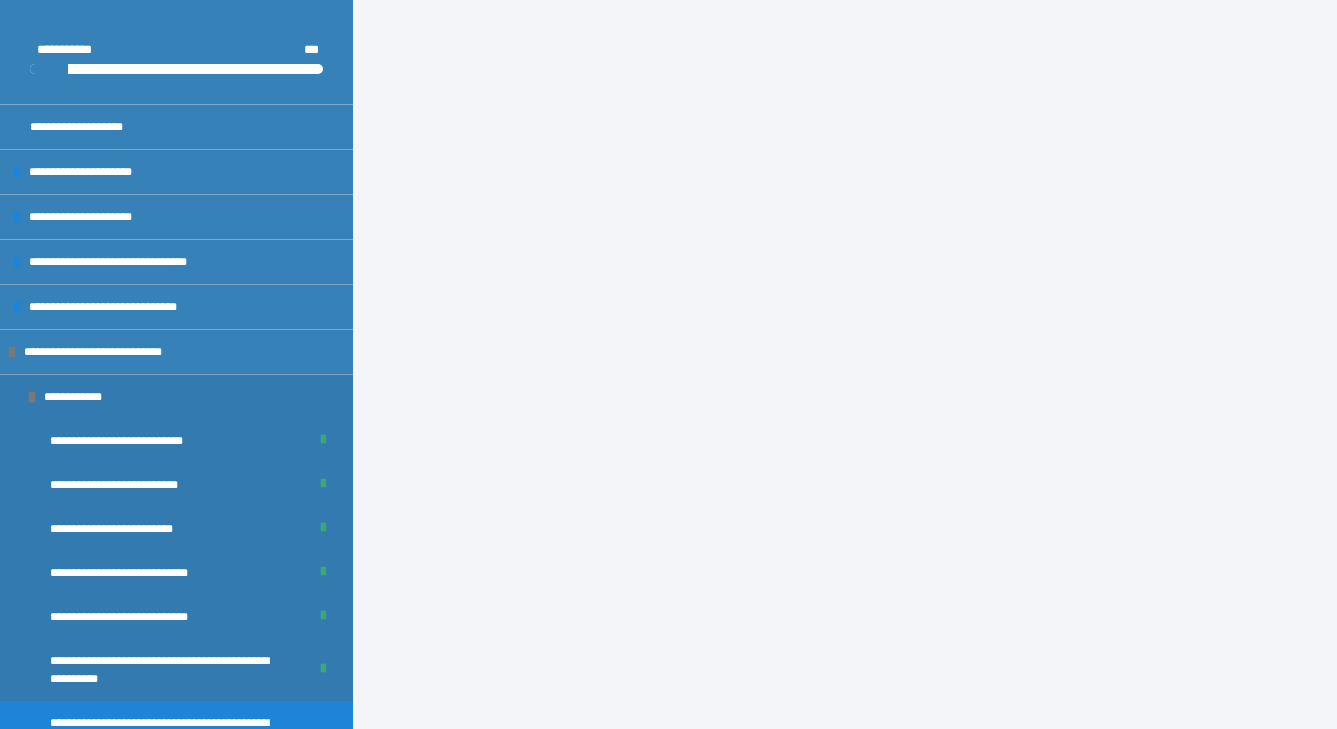 scroll, scrollTop: 2607, scrollLeft: 0, axis: vertical 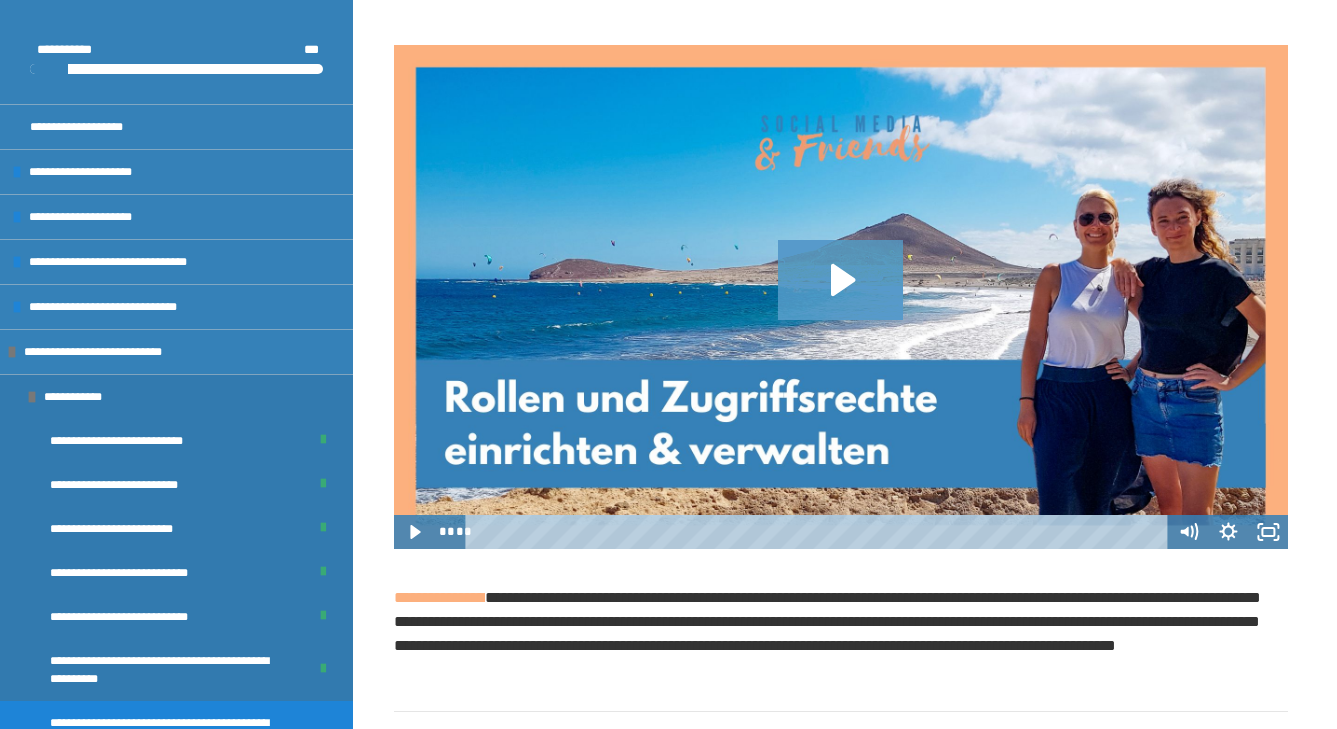 click 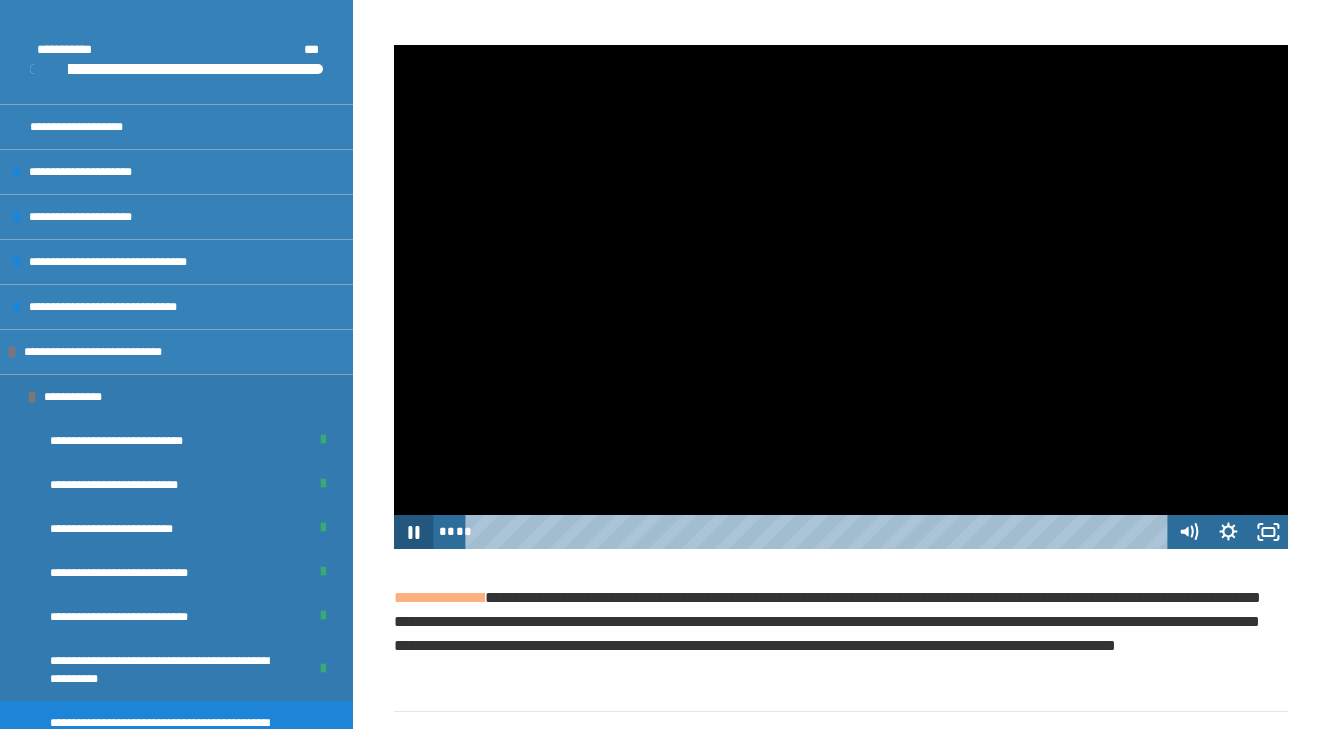 click 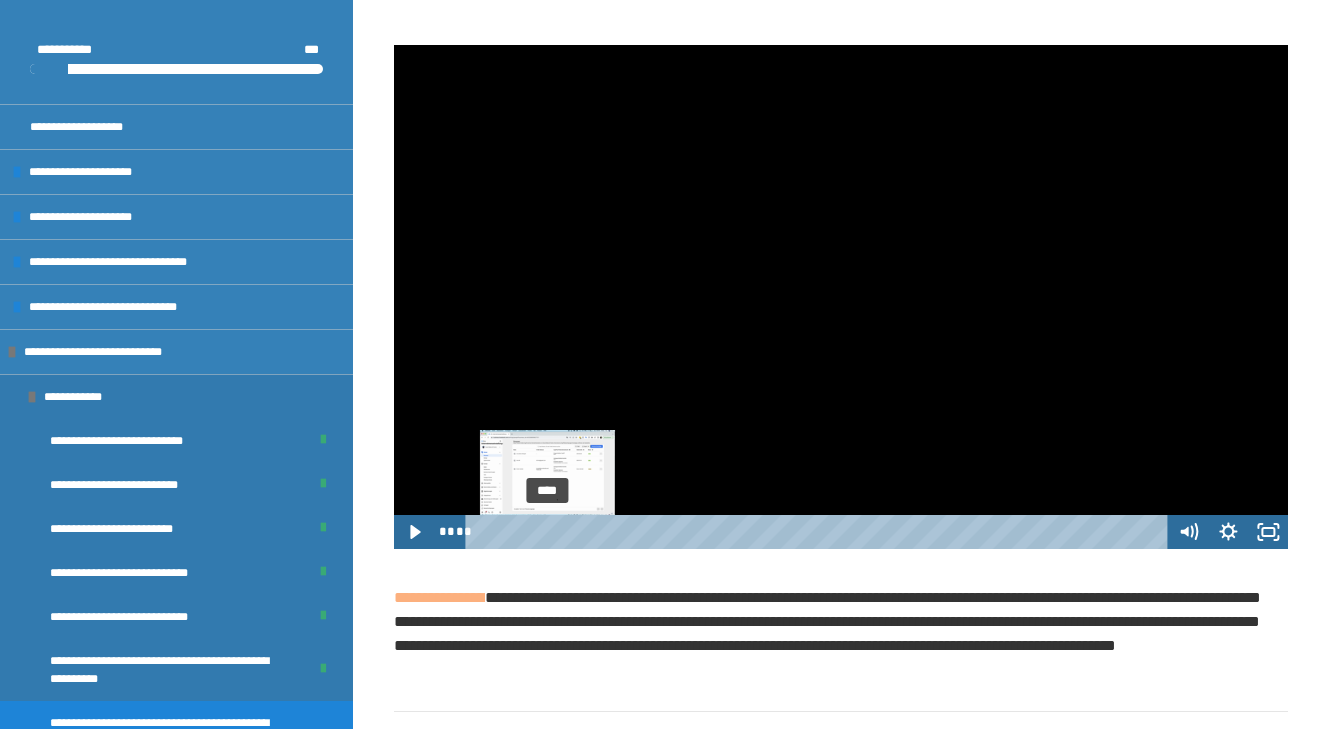 drag, startPoint x: 634, startPoint y: 601, endPoint x: 546, endPoint y: 604, distance: 88.051125 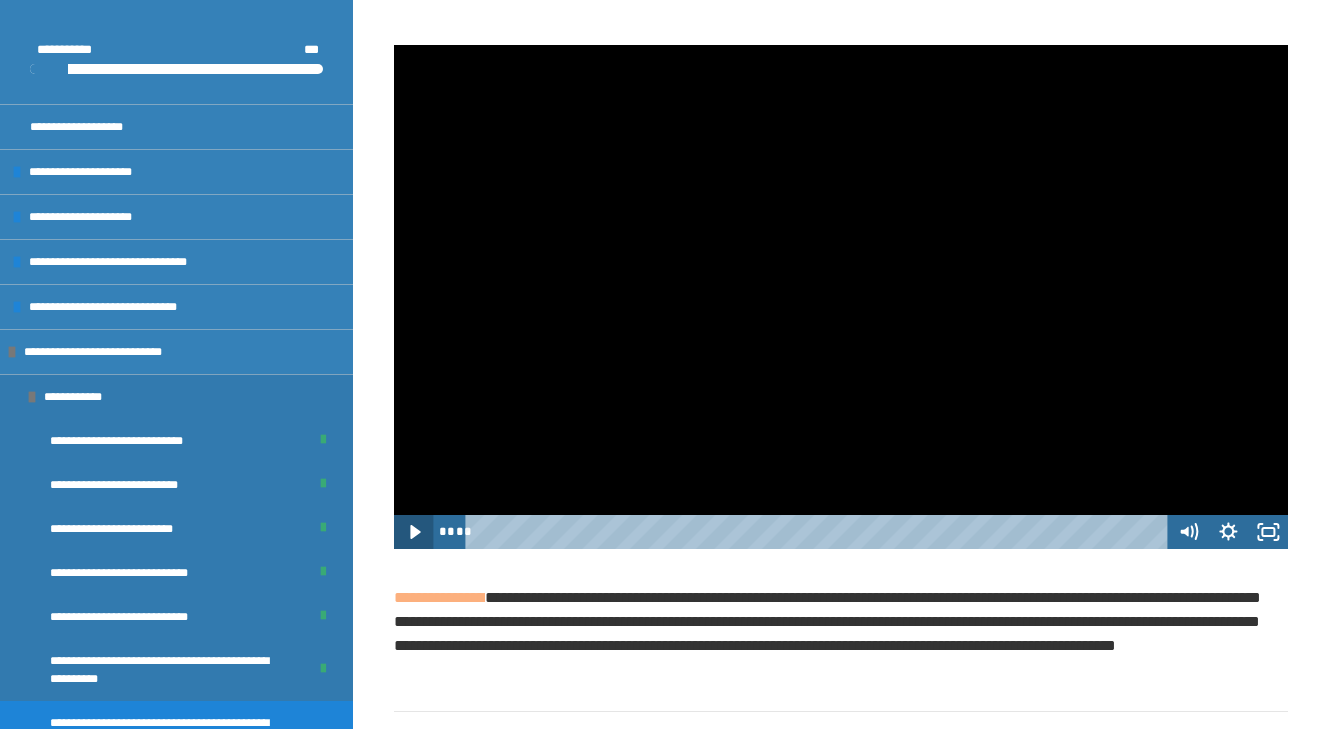 click 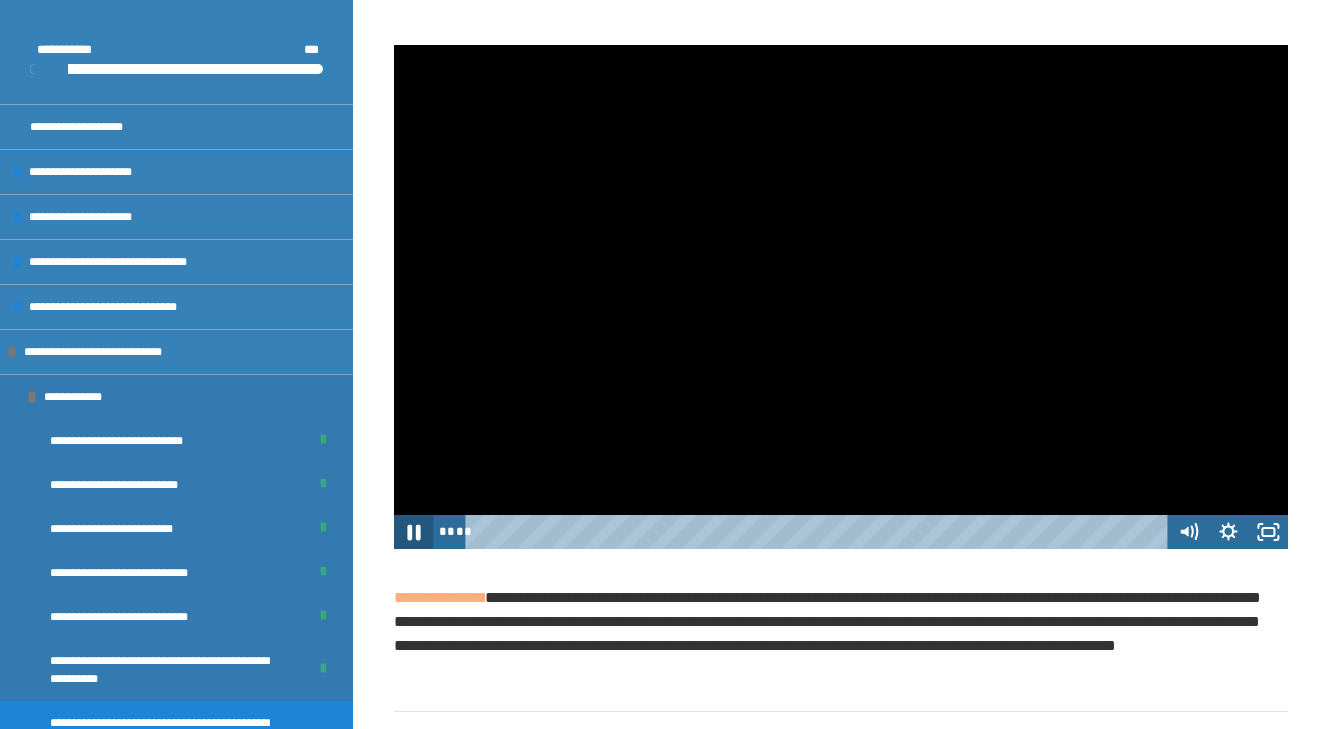 click 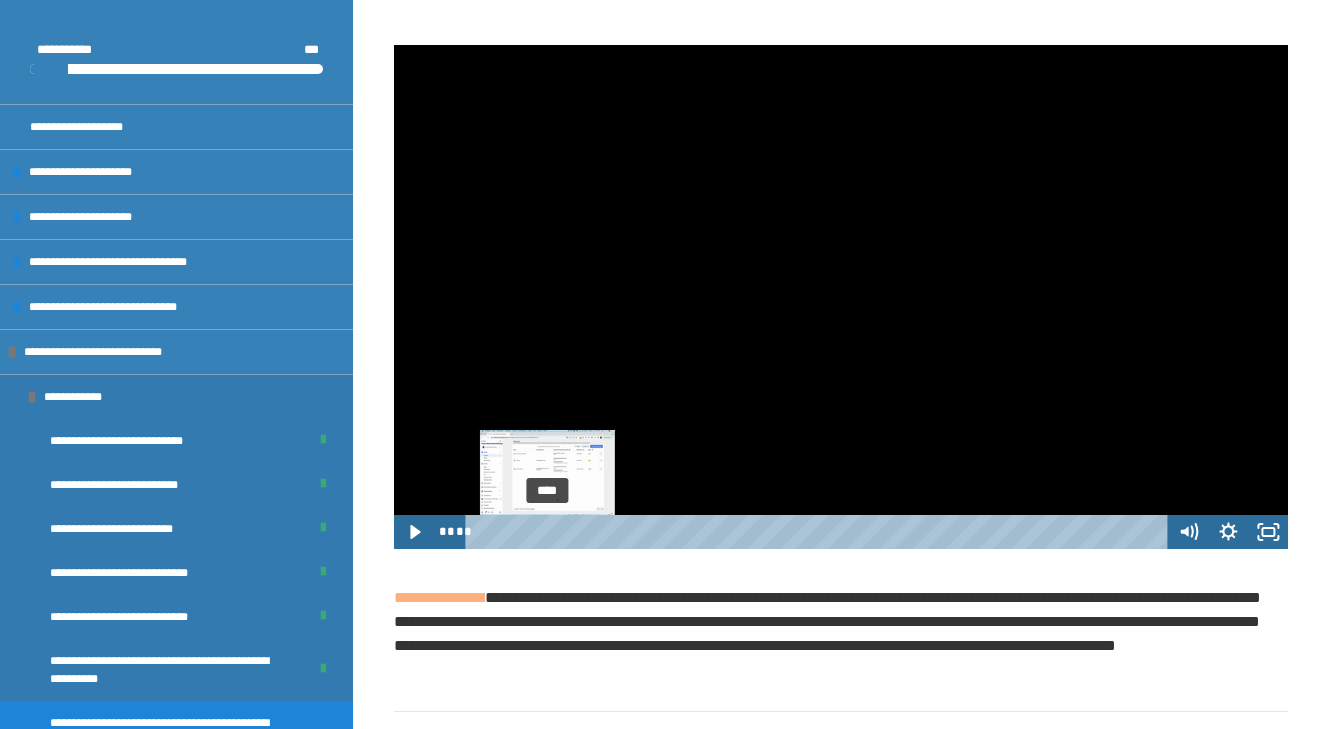 drag, startPoint x: 585, startPoint y: 601, endPoint x: 547, endPoint y: 602, distance: 38.013157 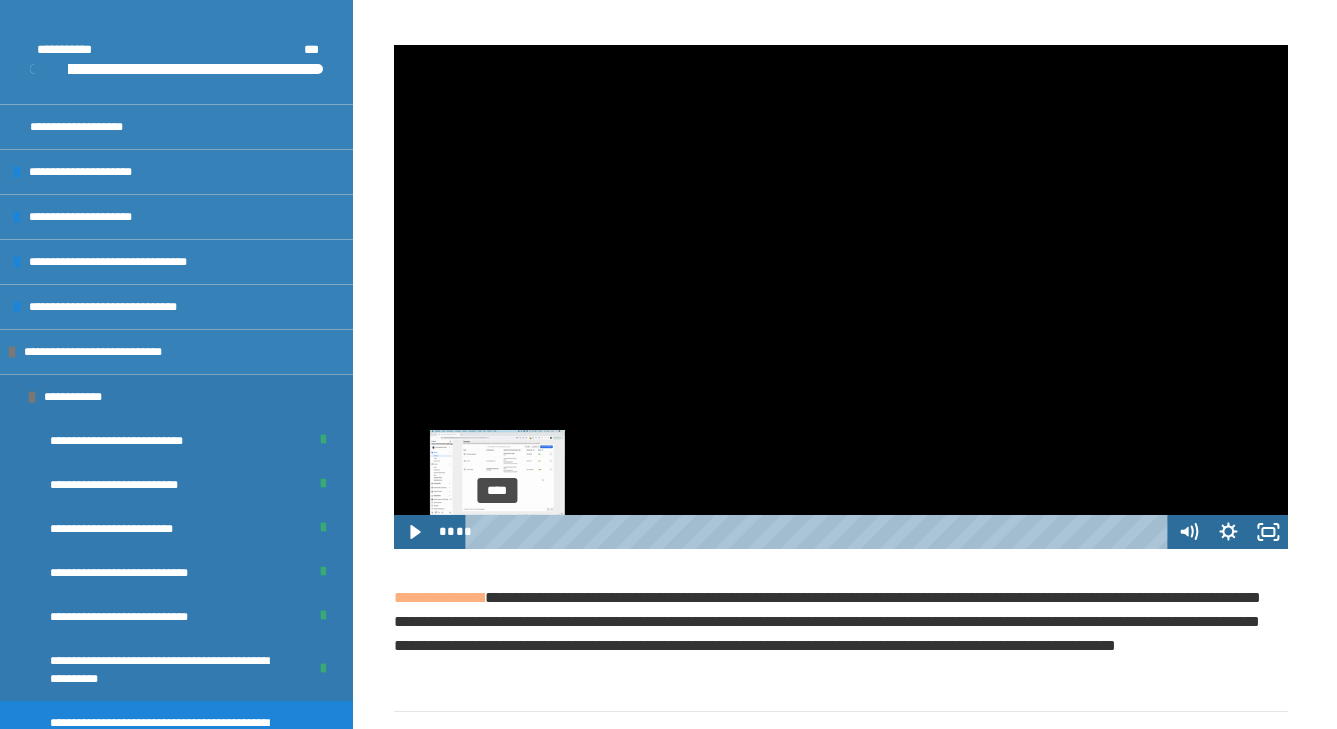 drag, startPoint x: 550, startPoint y: 604, endPoint x: 497, endPoint y: 601, distance: 53.08484 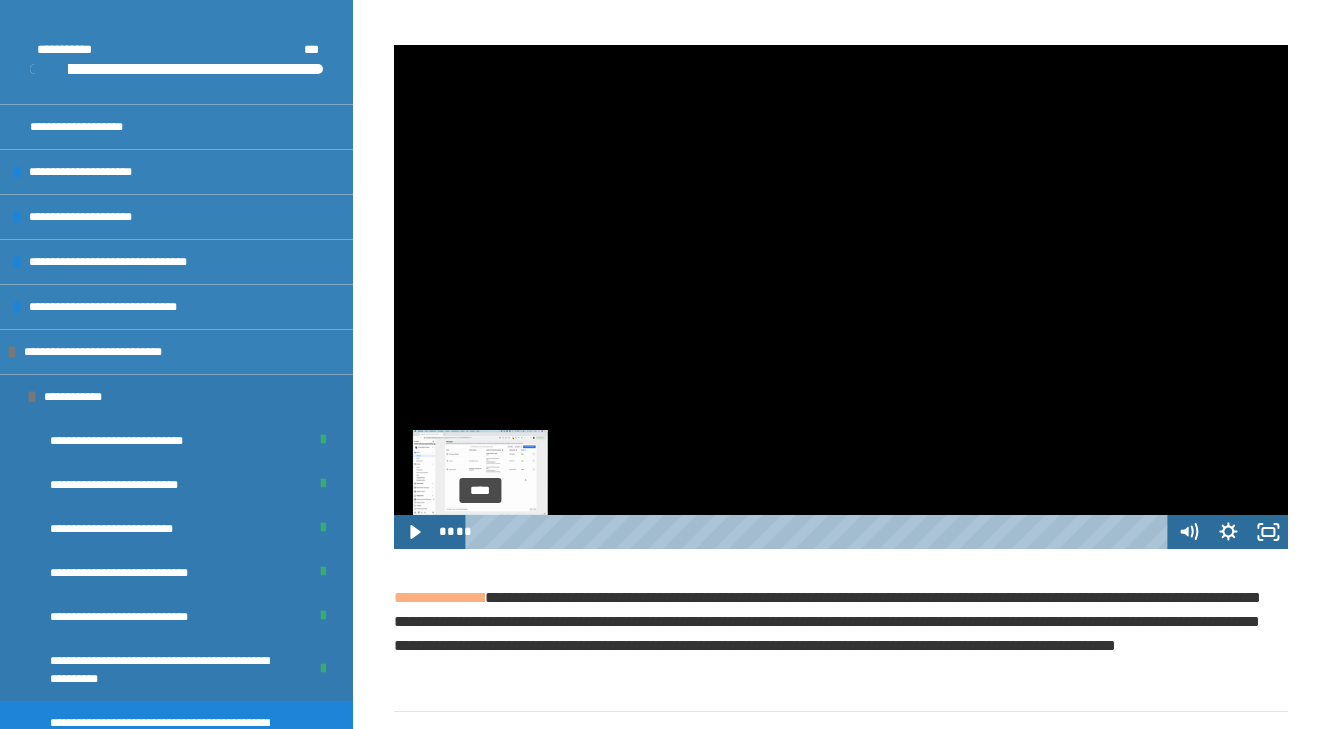 click on "****" at bounding box center [819, 532] 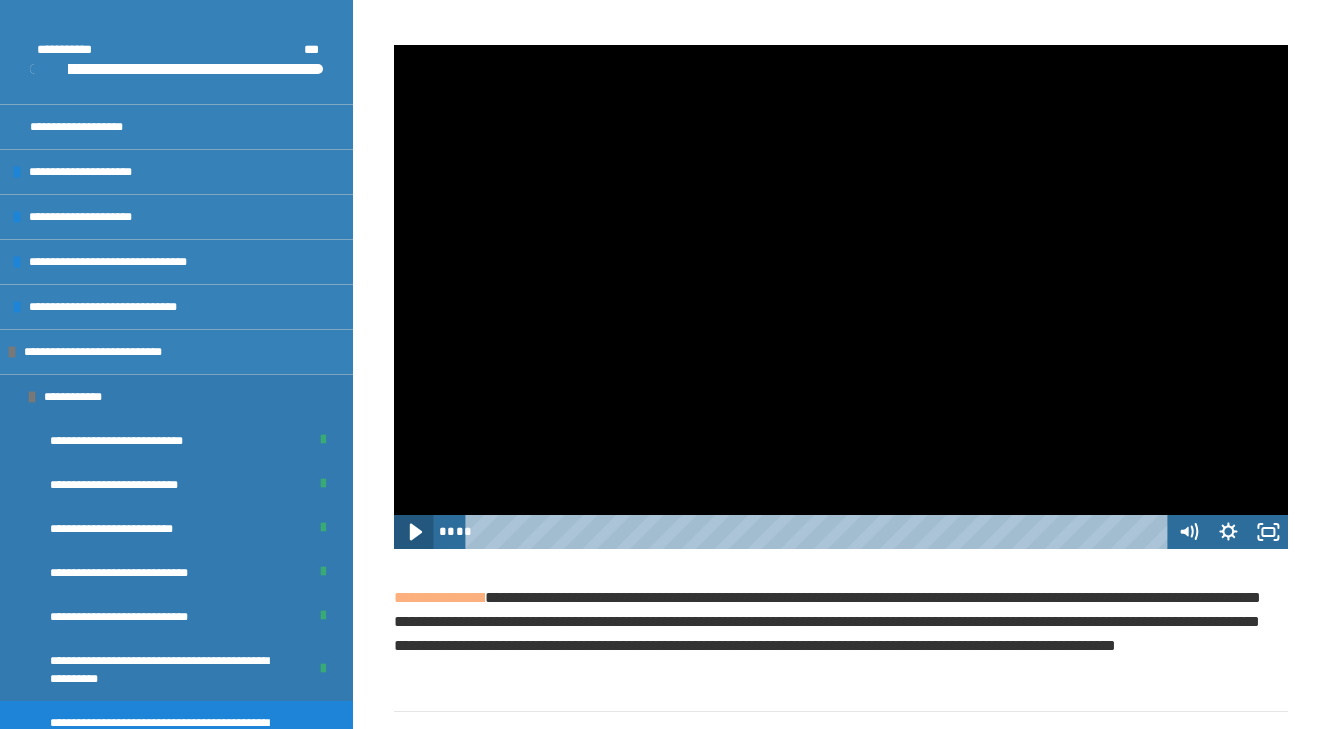 click 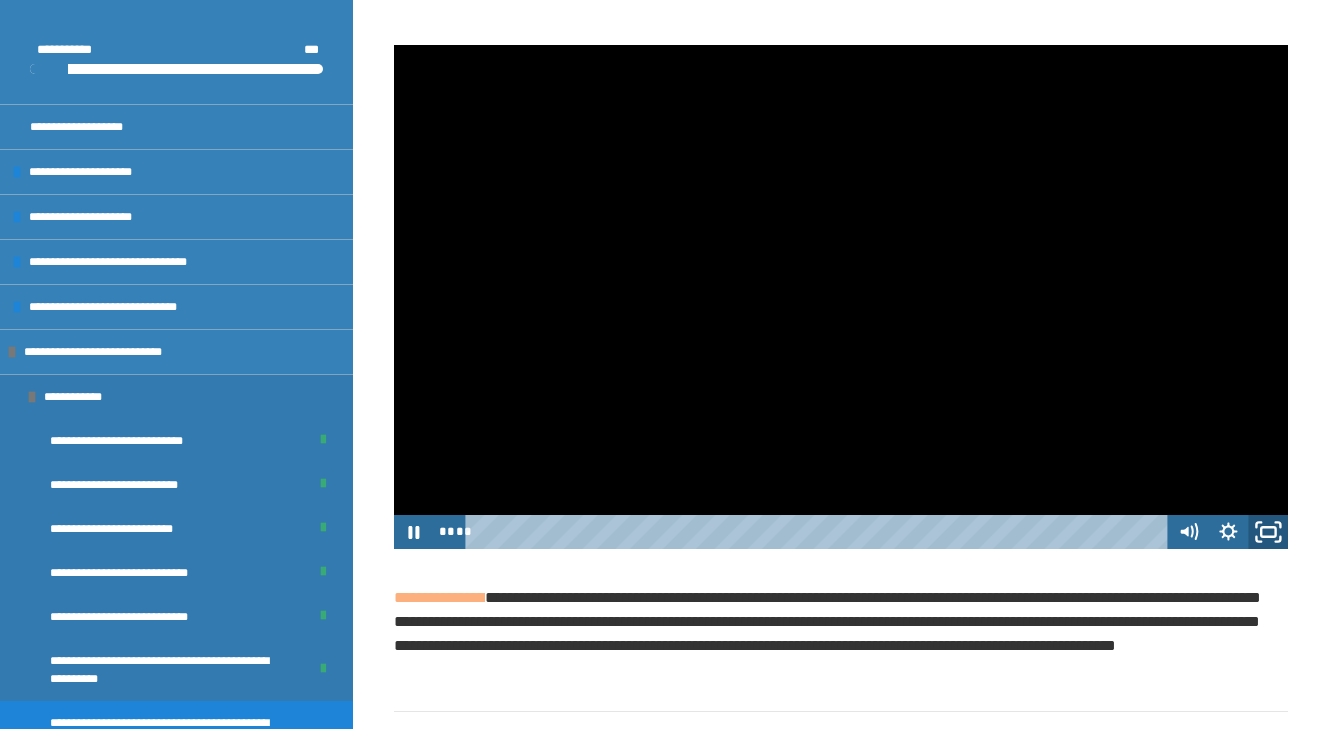 click 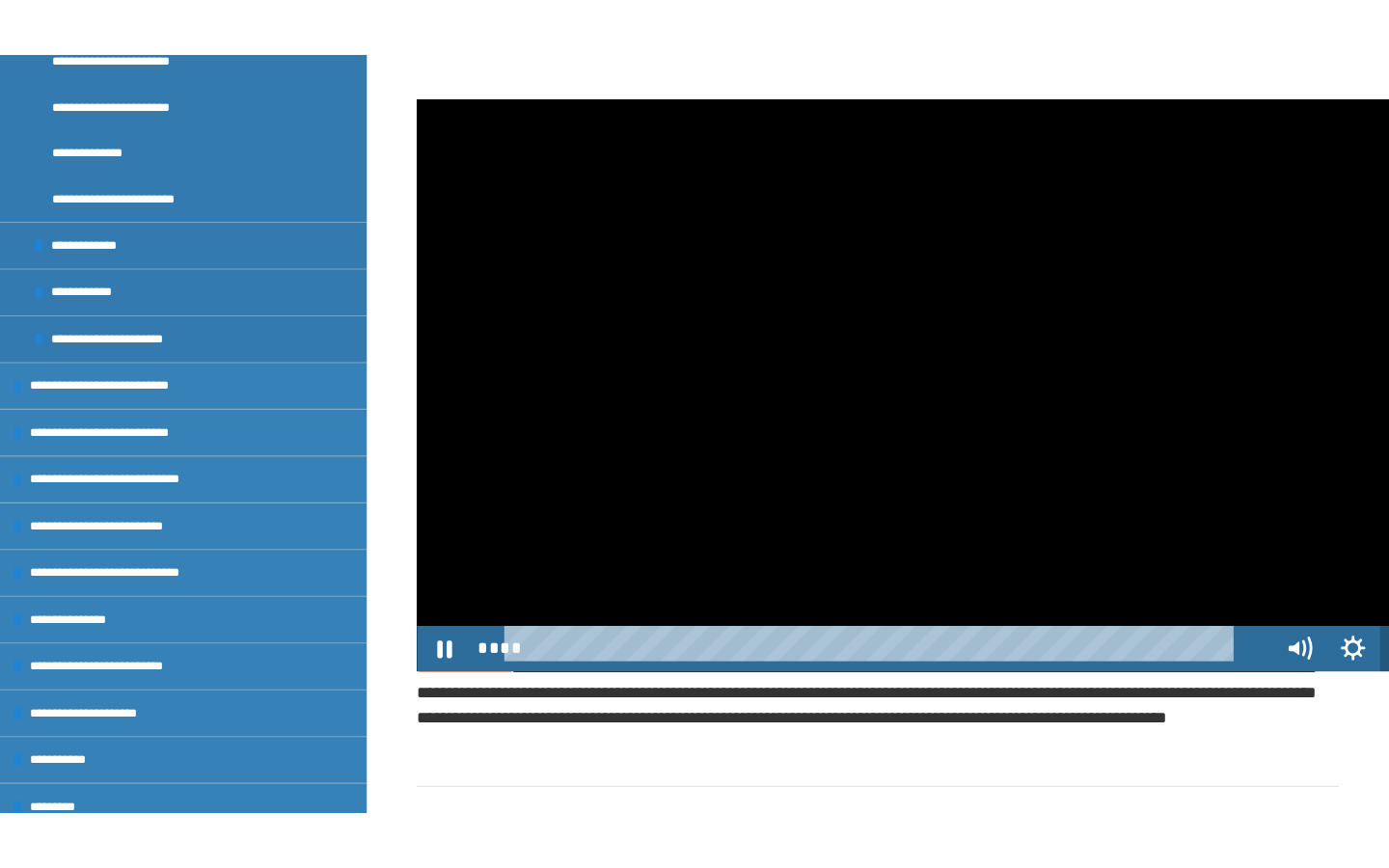 scroll, scrollTop: 0, scrollLeft: 0, axis: both 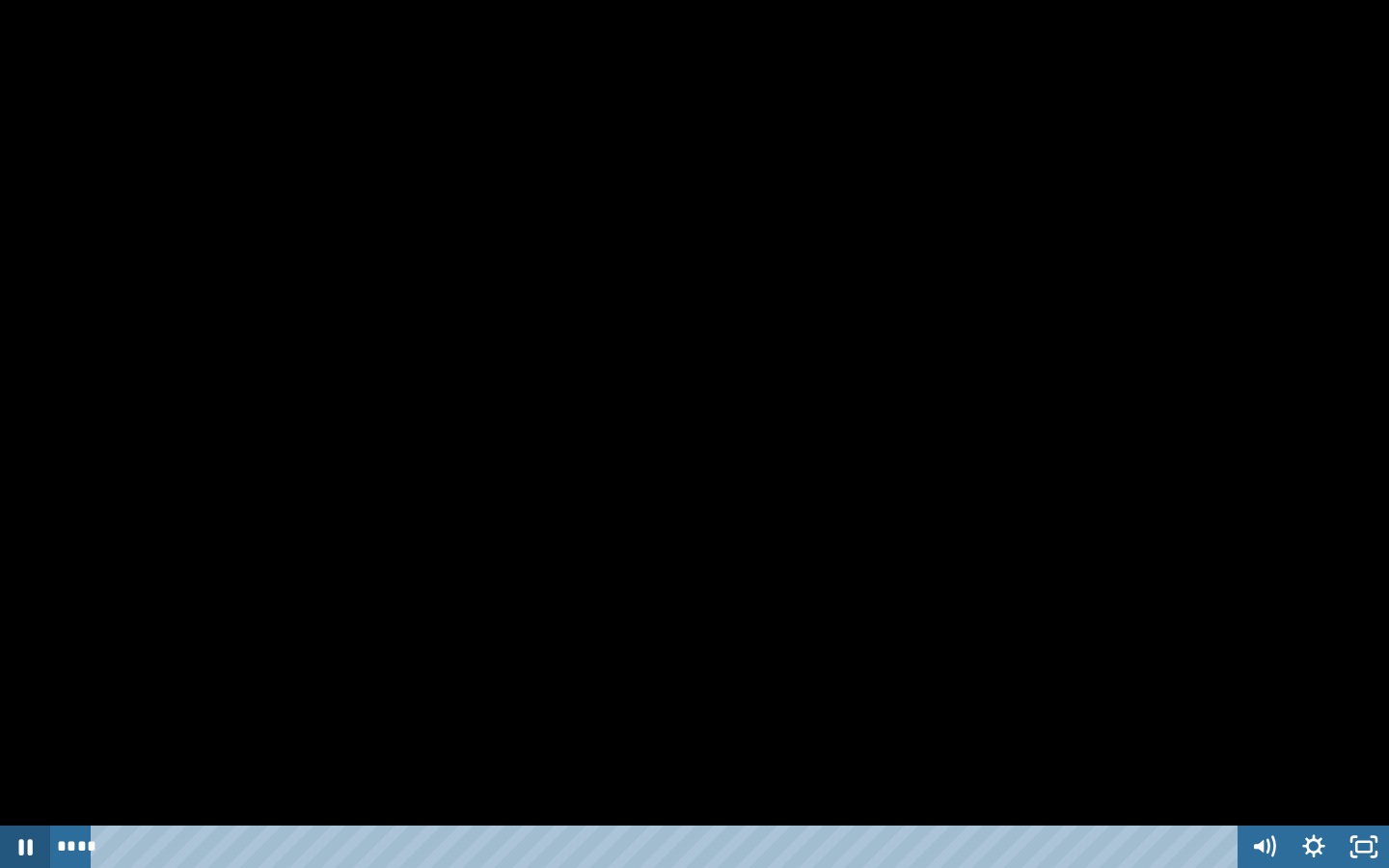 click 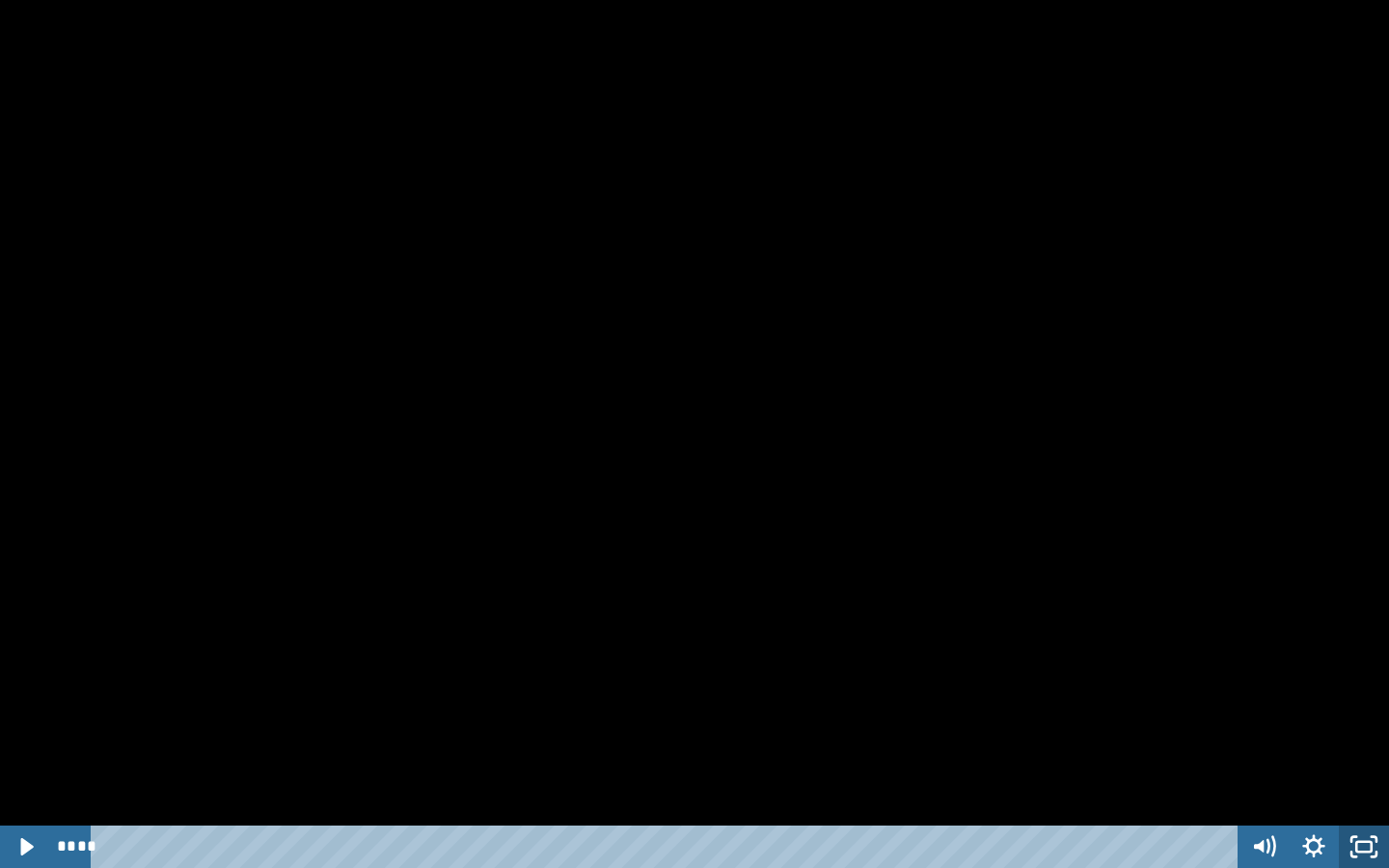 click 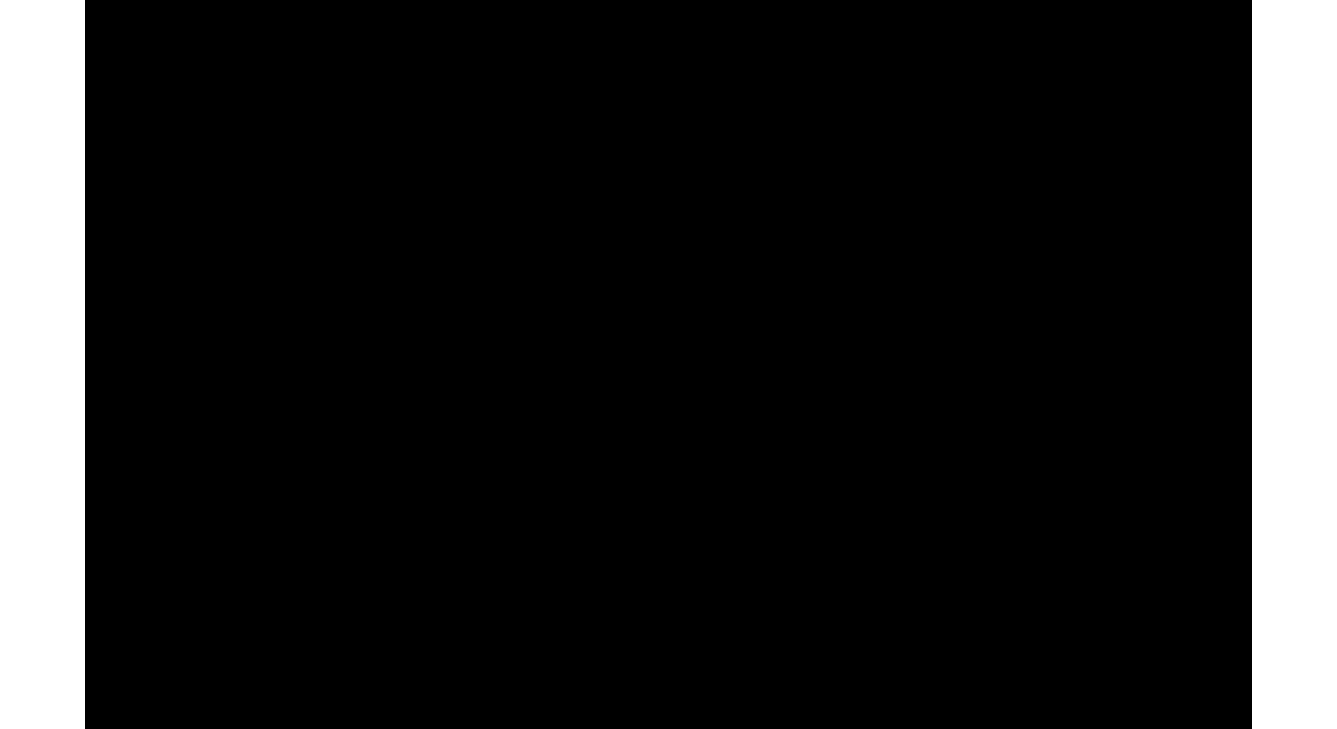 scroll, scrollTop: 1202, scrollLeft: 0, axis: vertical 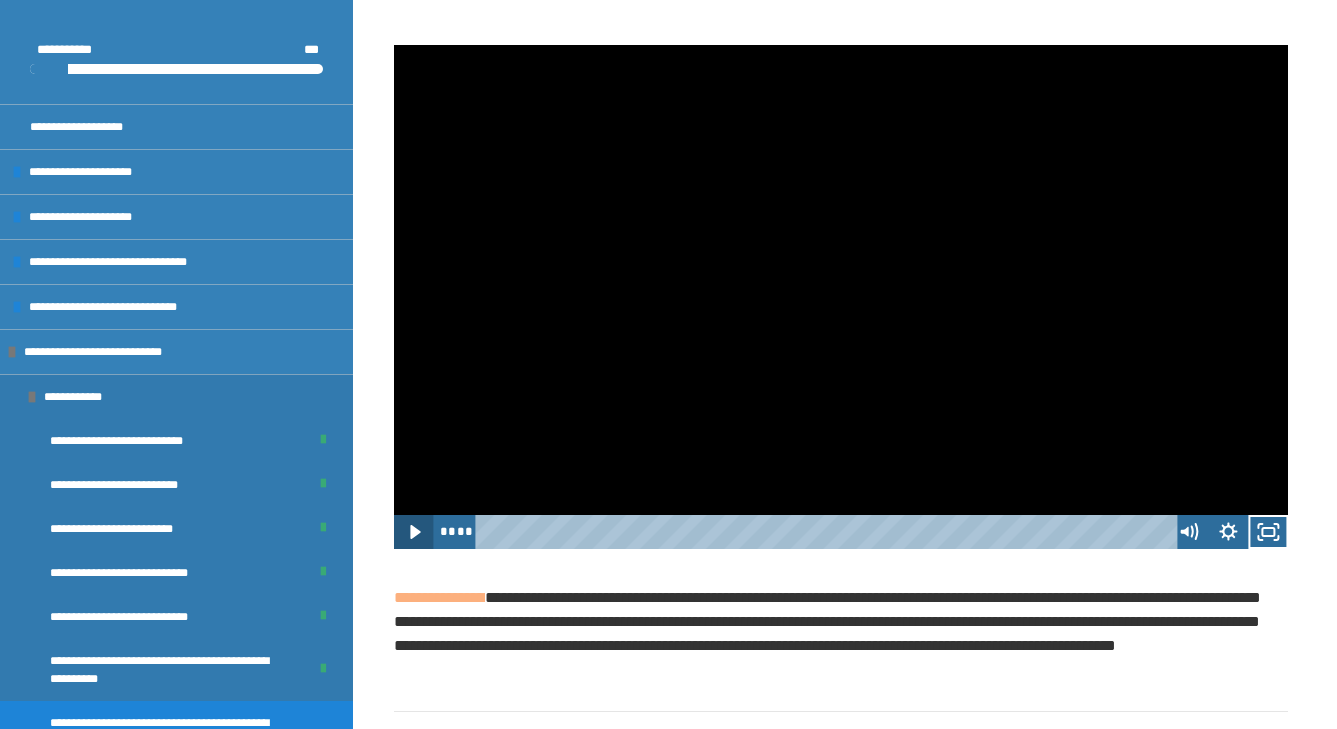 click 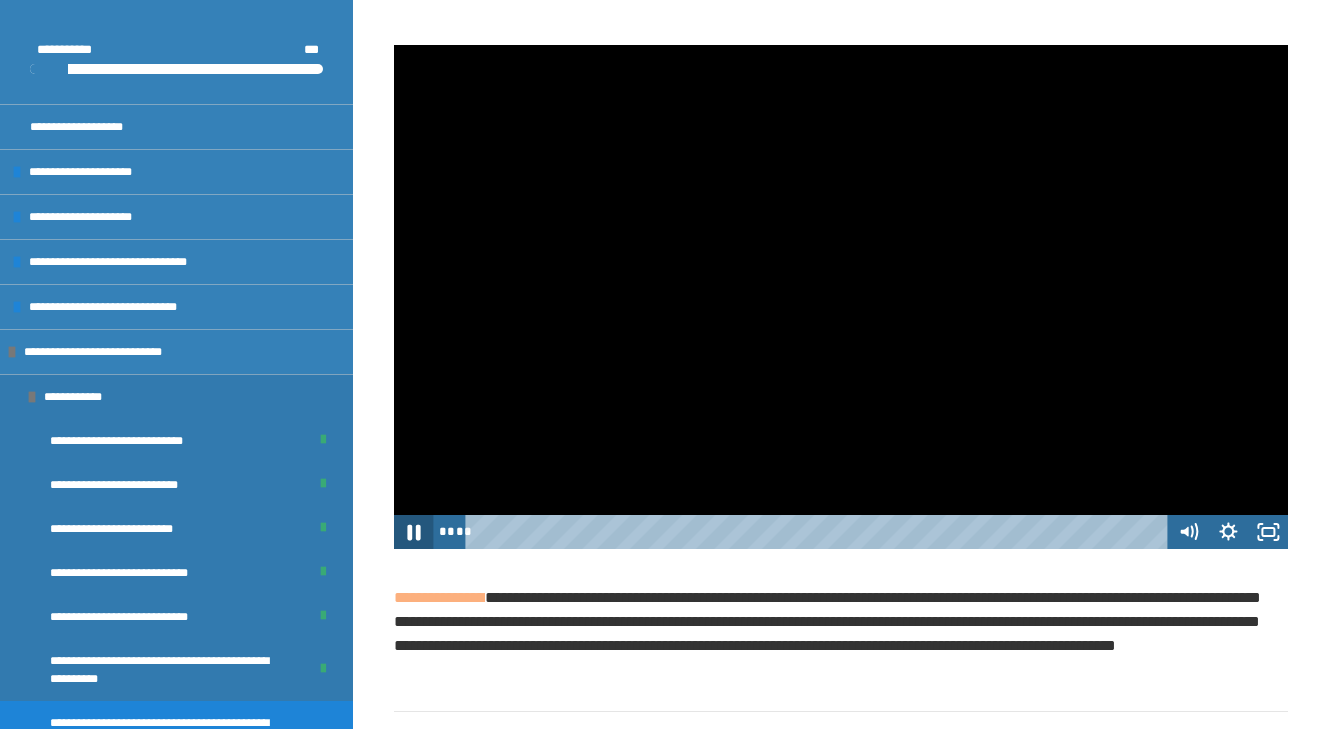 click 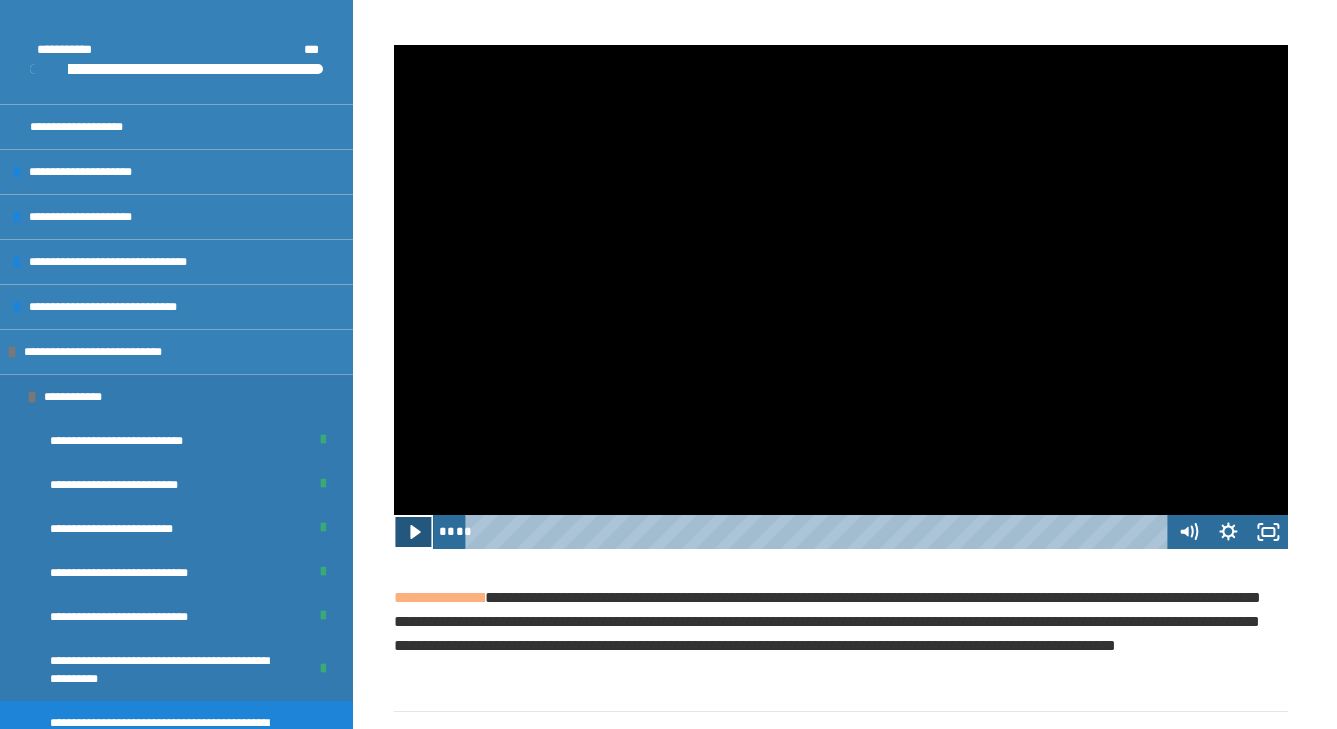 click 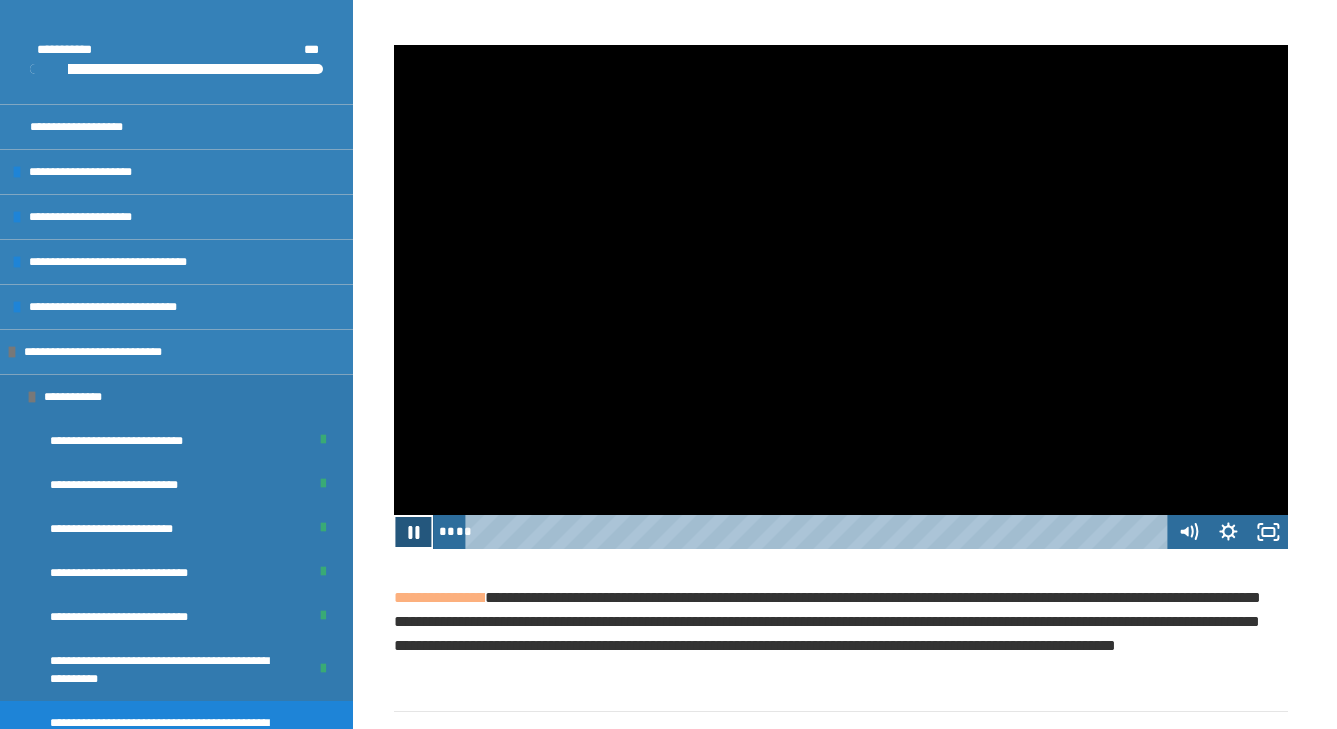 click 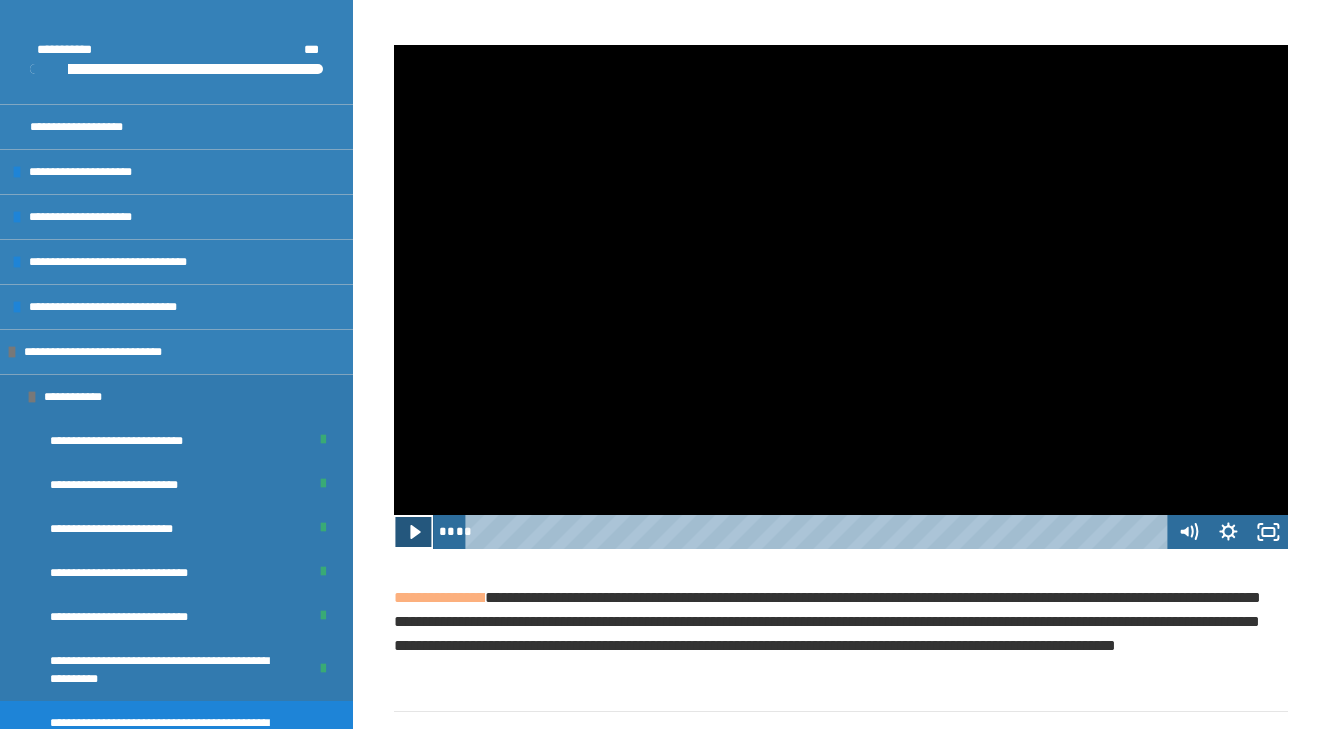 click 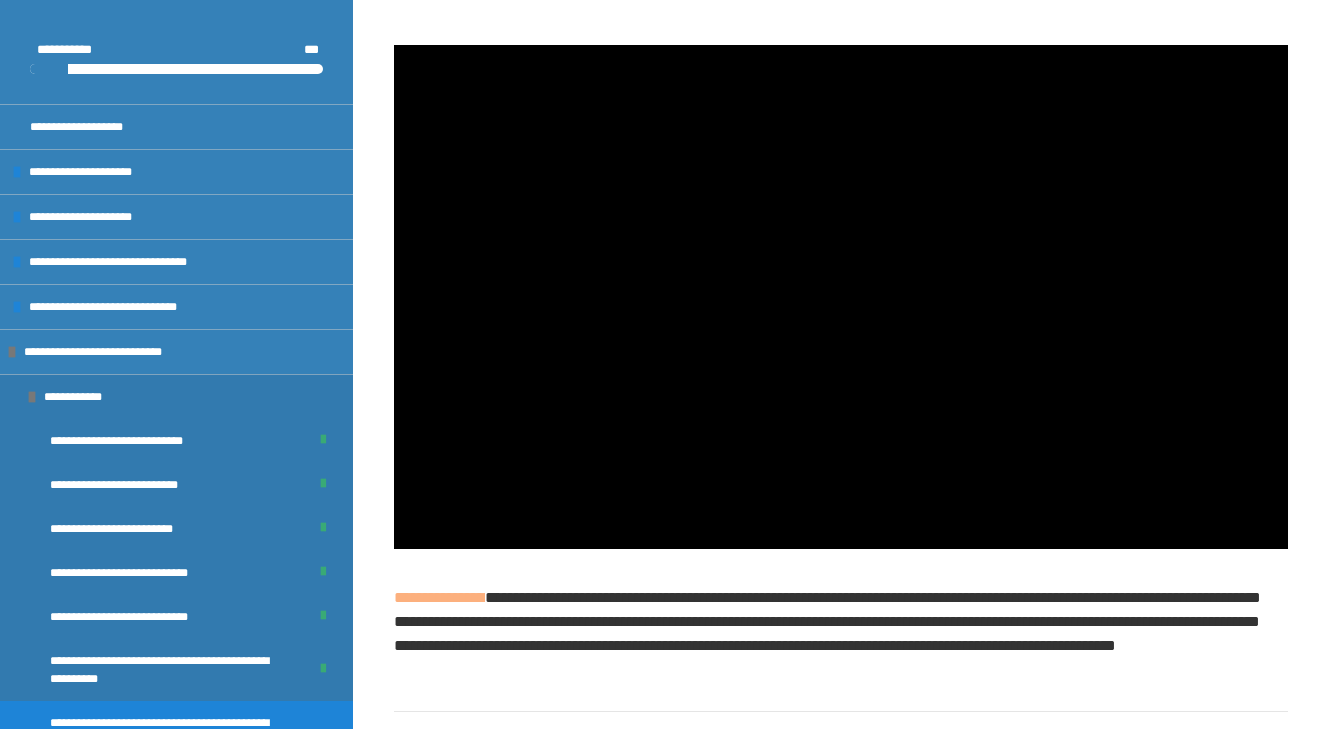 click at bounding box center [841, 296] 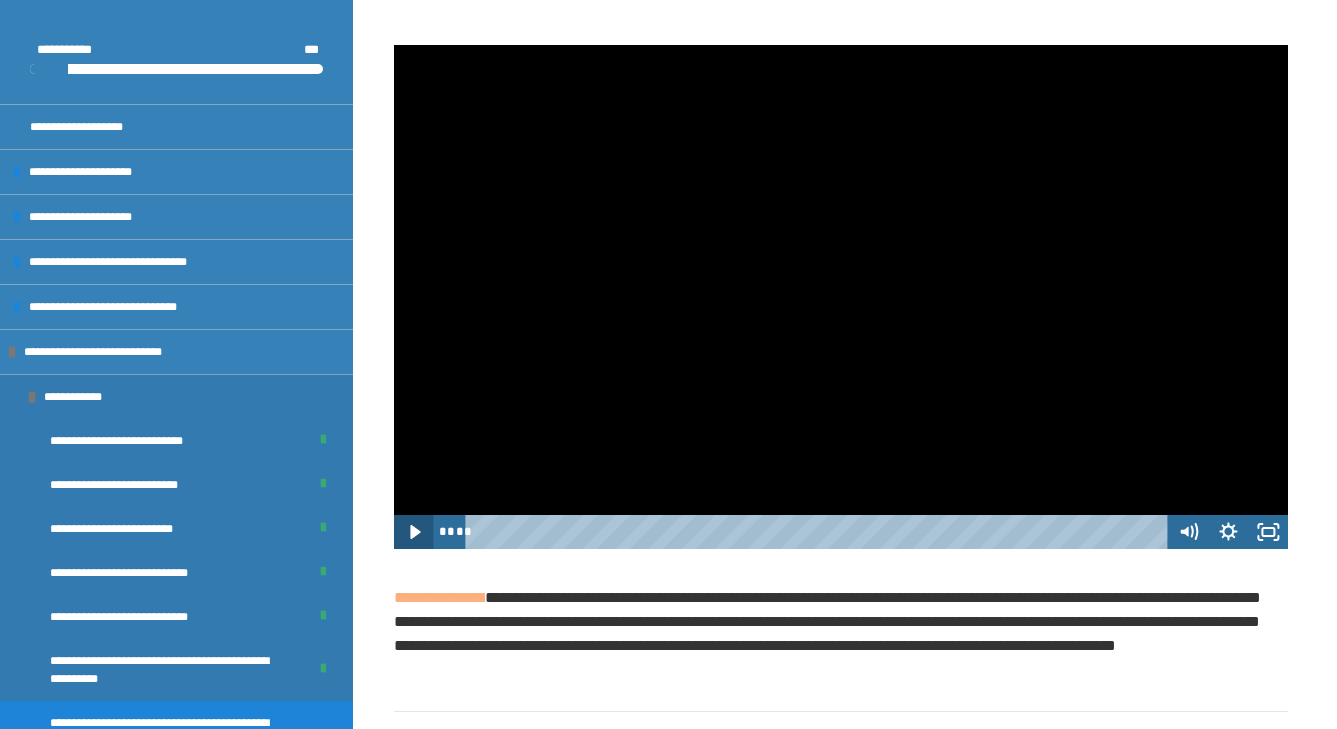click 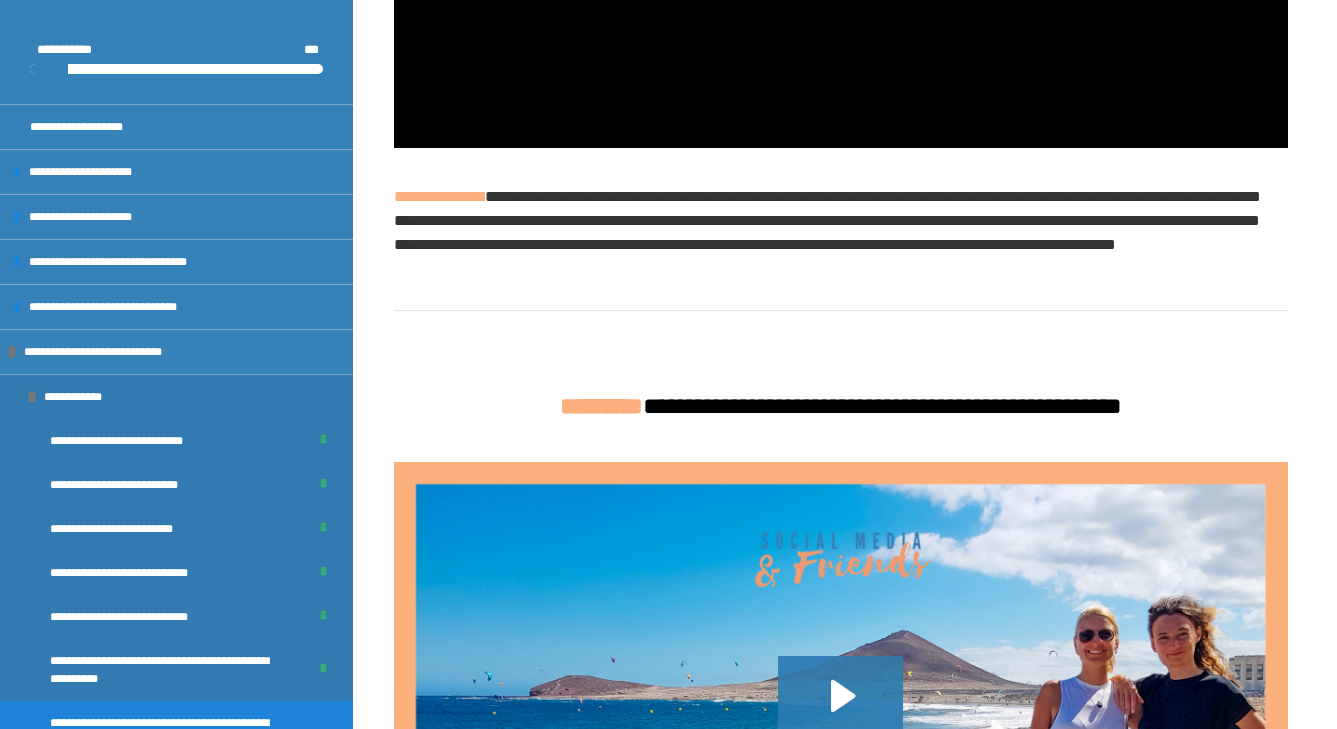 scroll, scrollTop: 1615, scrollLeft: 0, axis: vertical 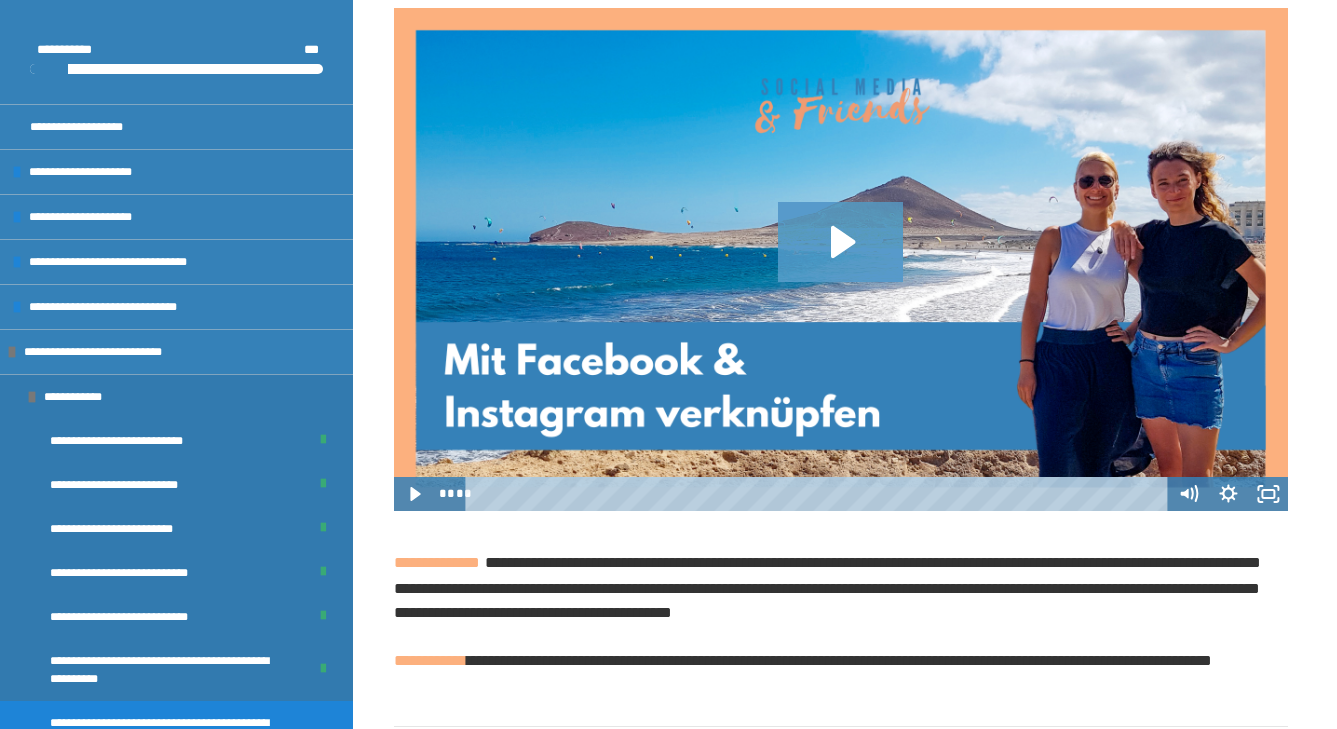 click 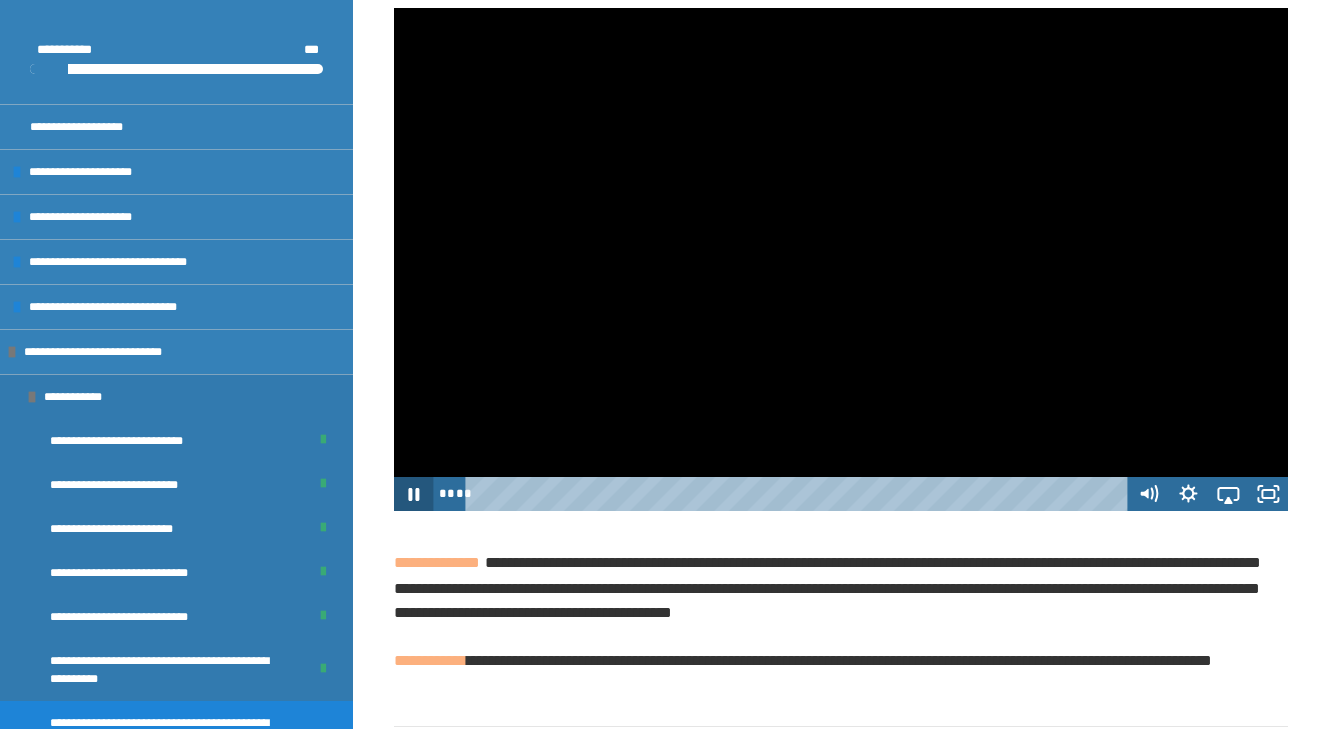 click 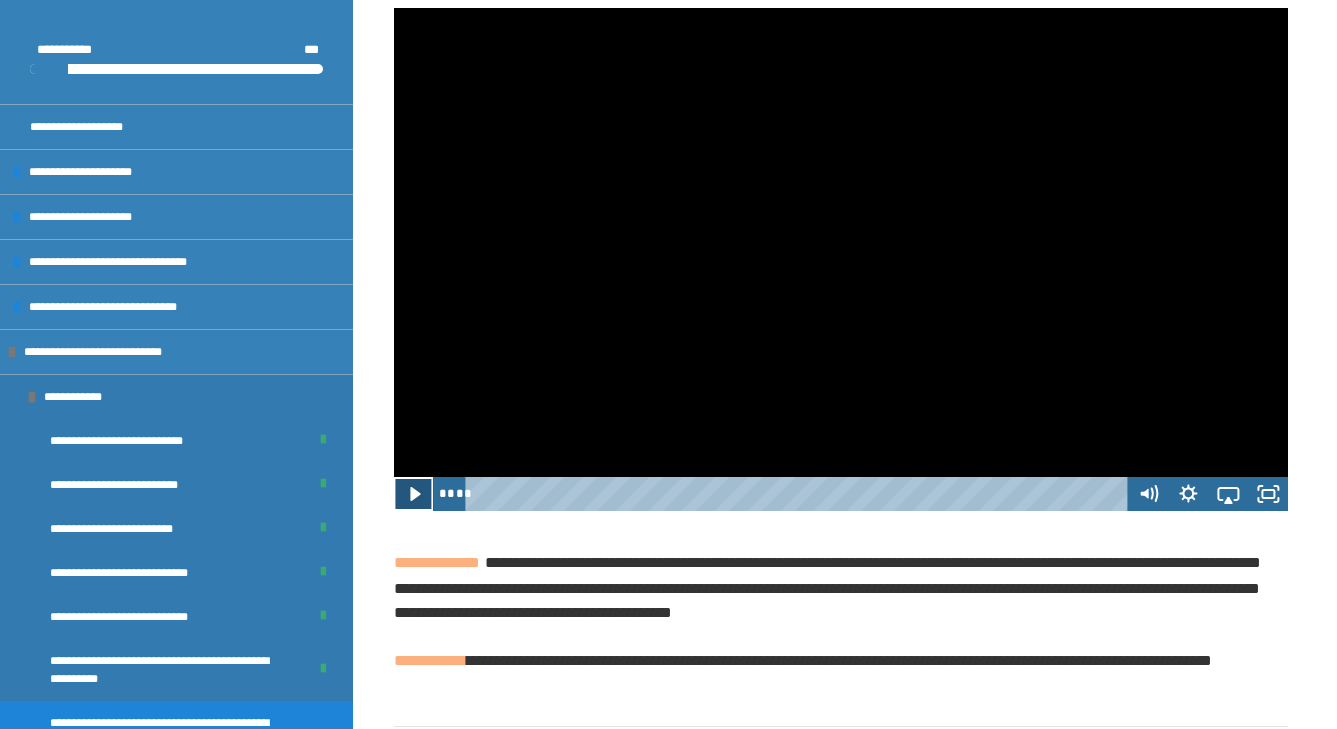 click 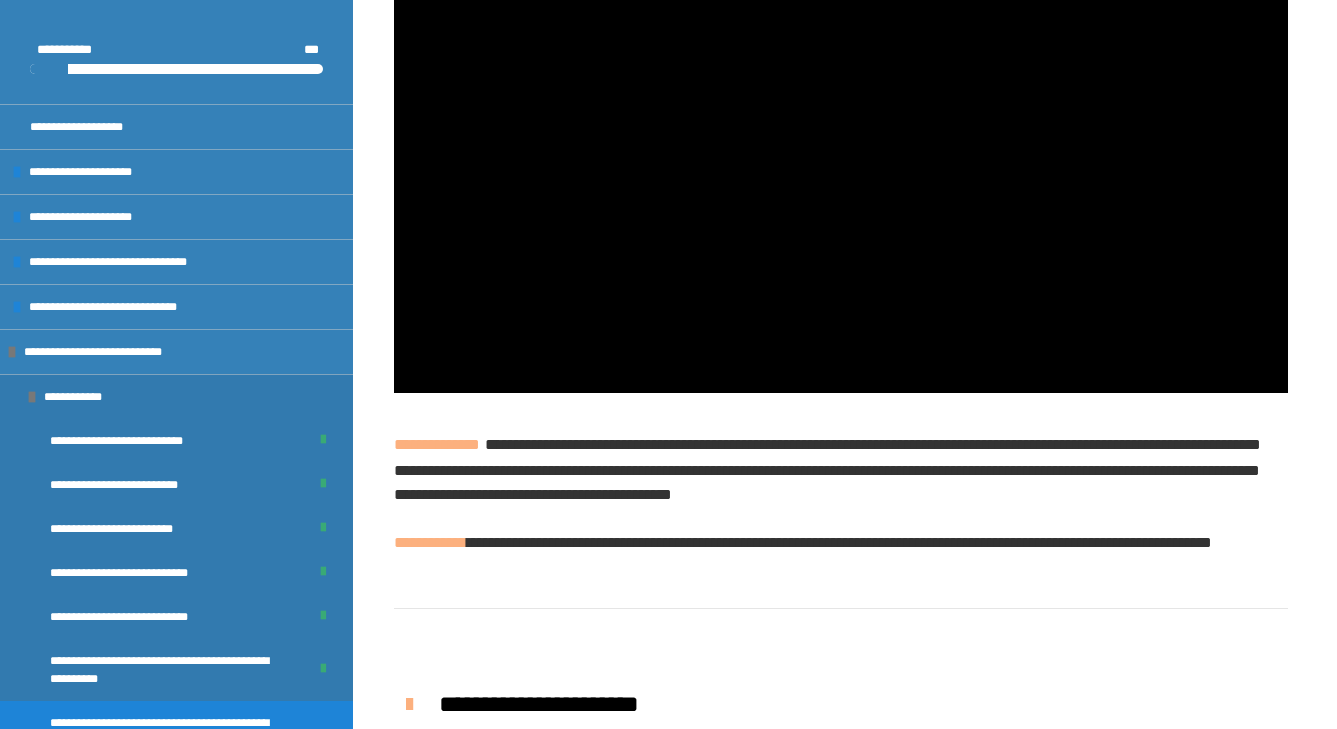 scroll, scrollTop: 2169, scrollLeft: 0, axis: vertical 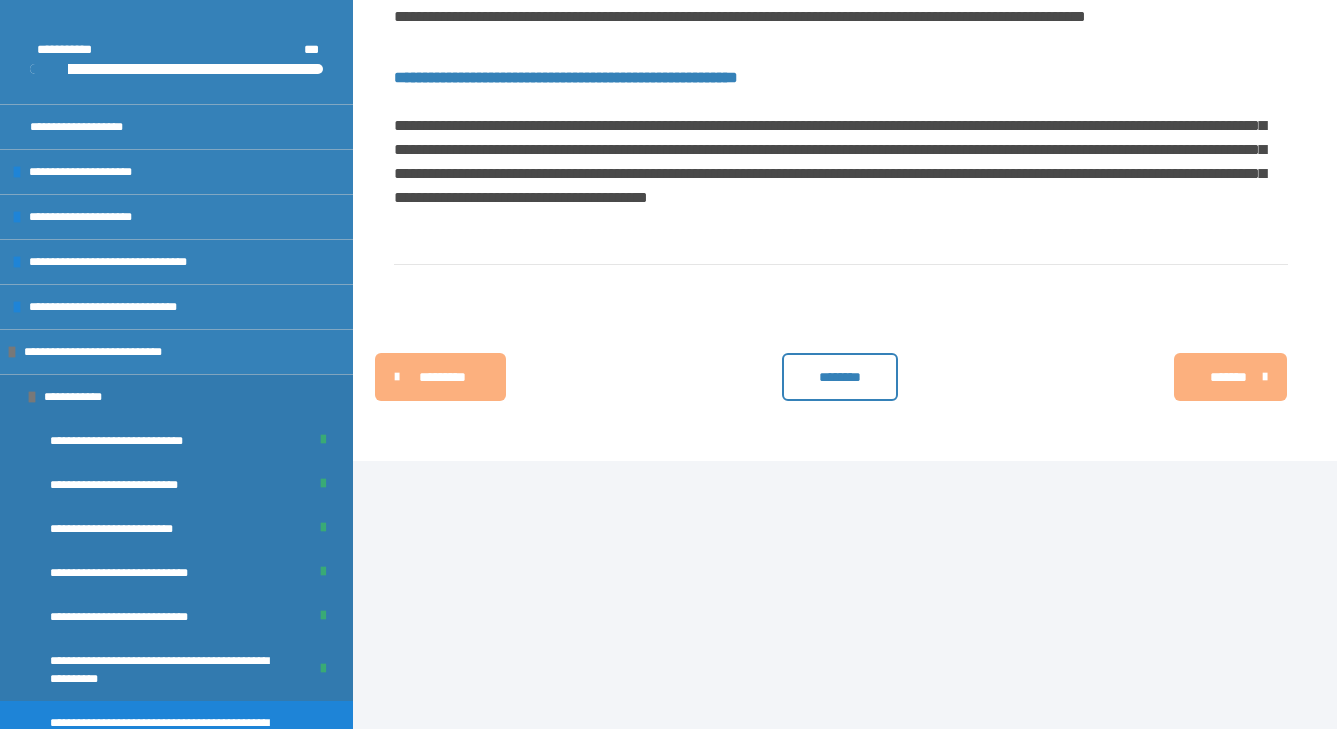 click on "********" at bounding box center [840, 377] 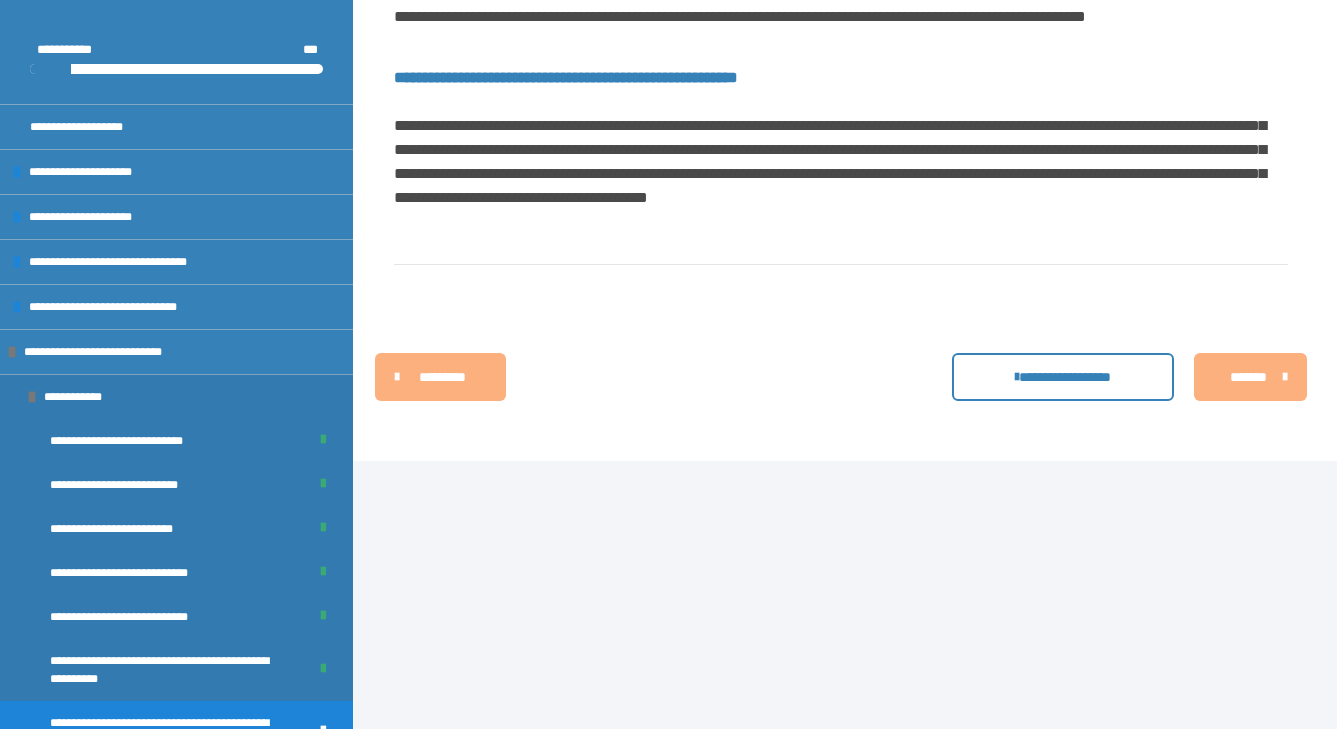 click on "*******" at bounding box center [1250, 377] 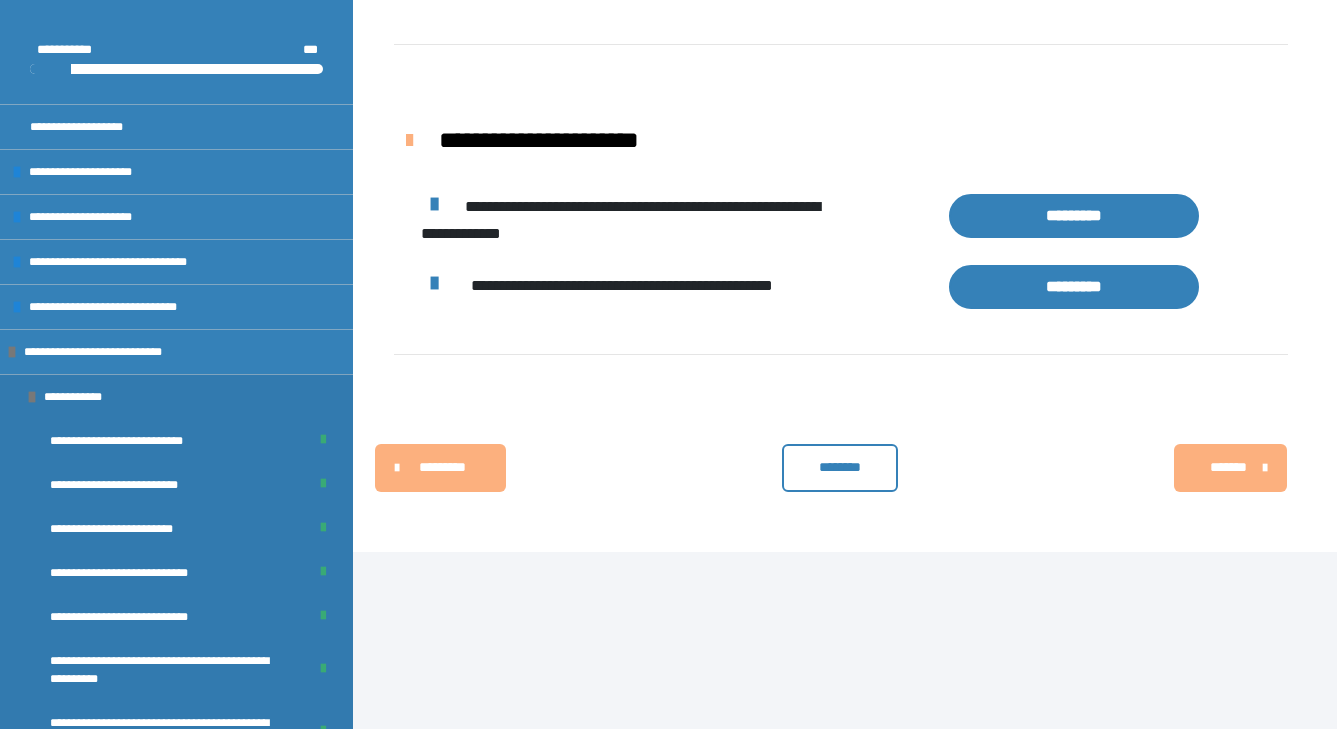 scroll, scrollTop: 1948, scrollLeft: 0, axis: vertical 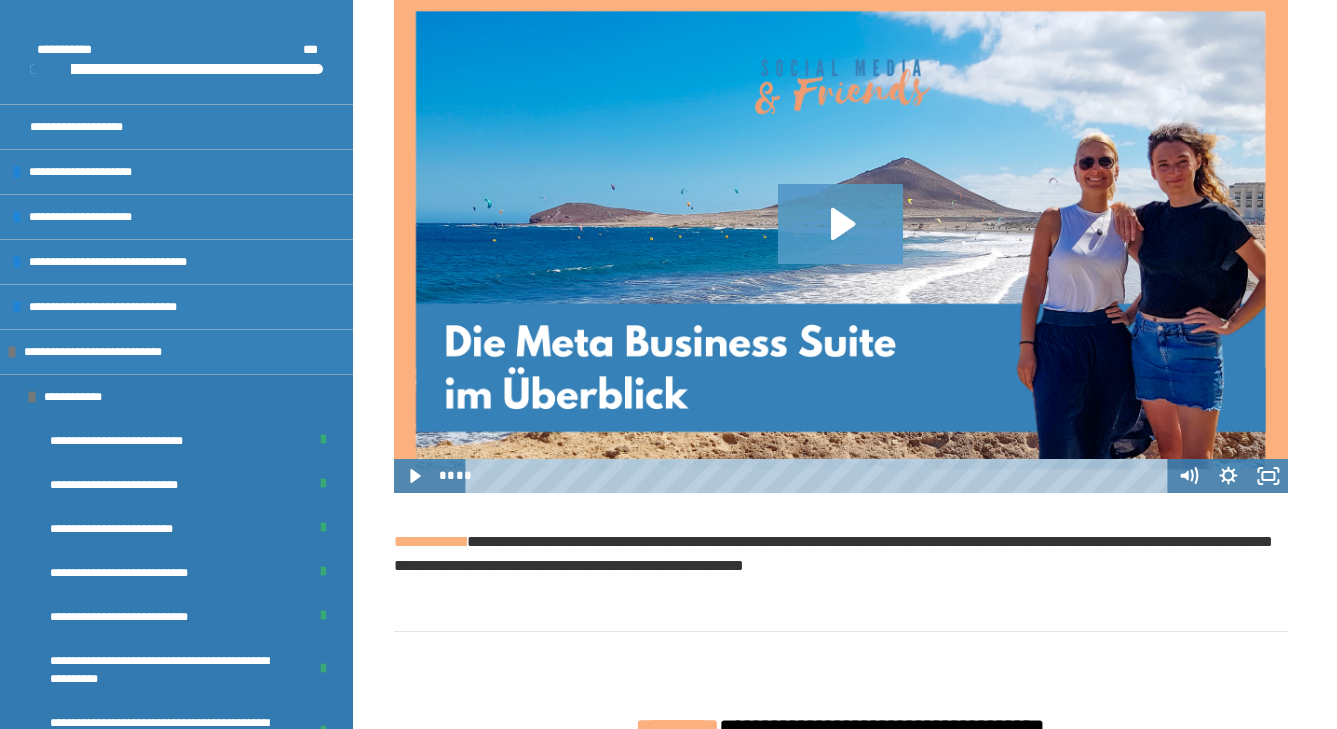 click 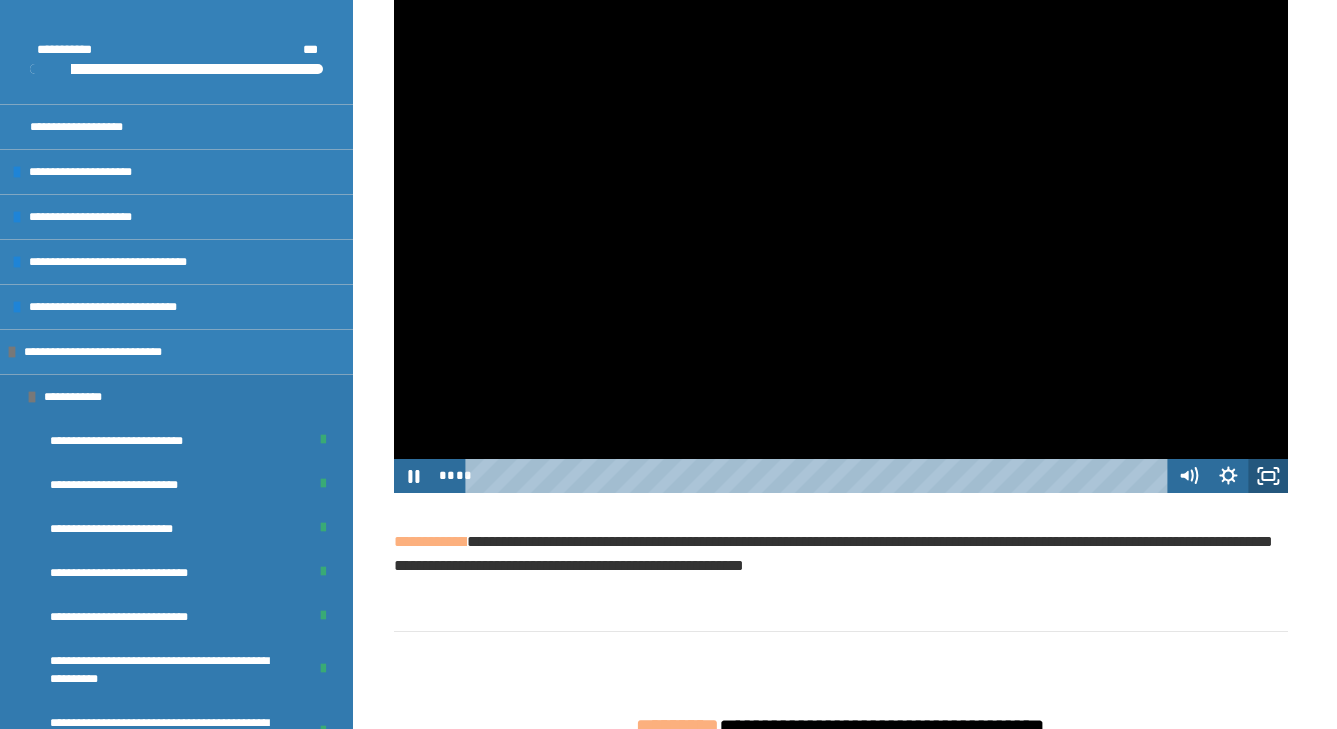 click 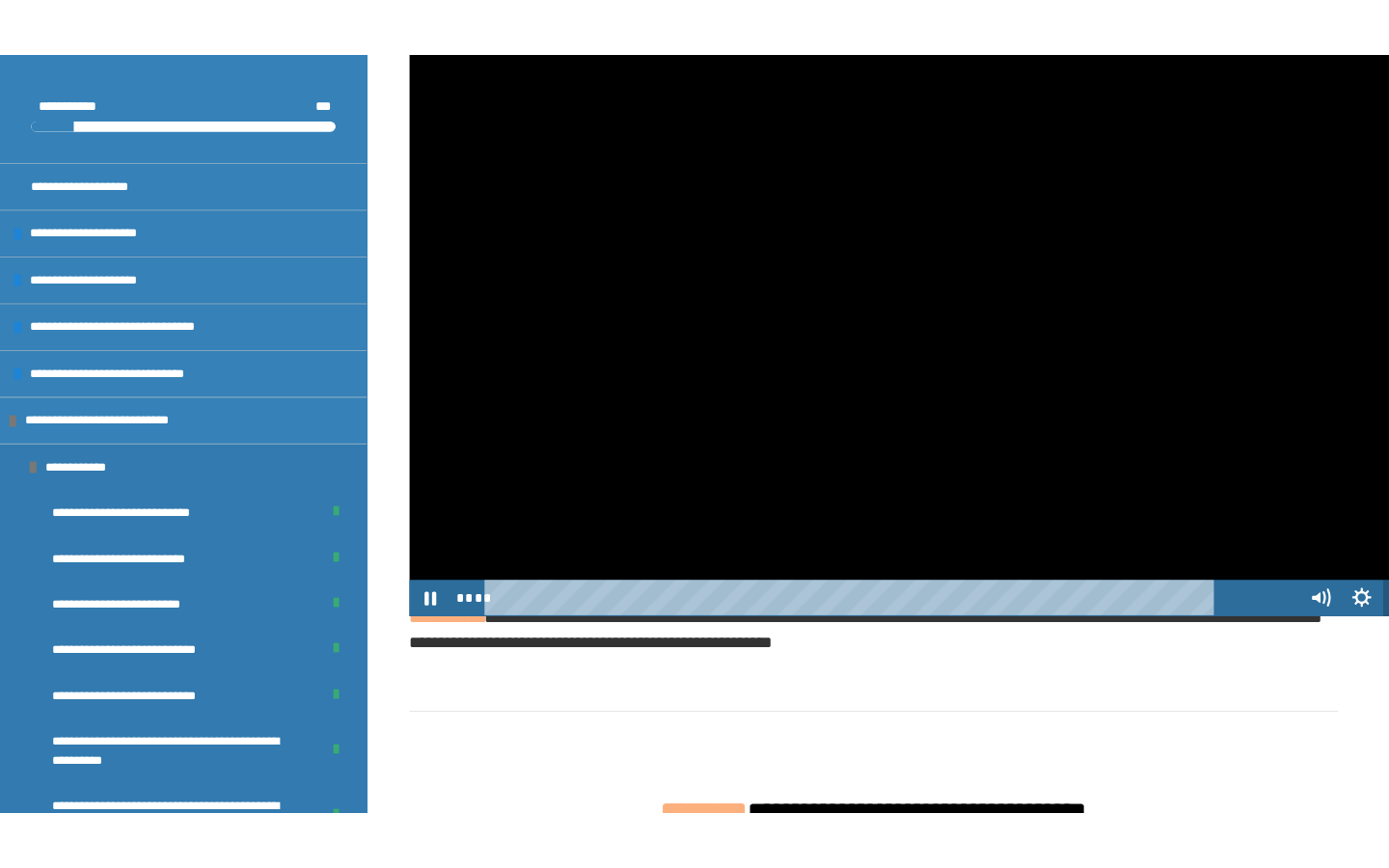 scroll, scrollTop: 0, scrollLeft: 0, axis: both 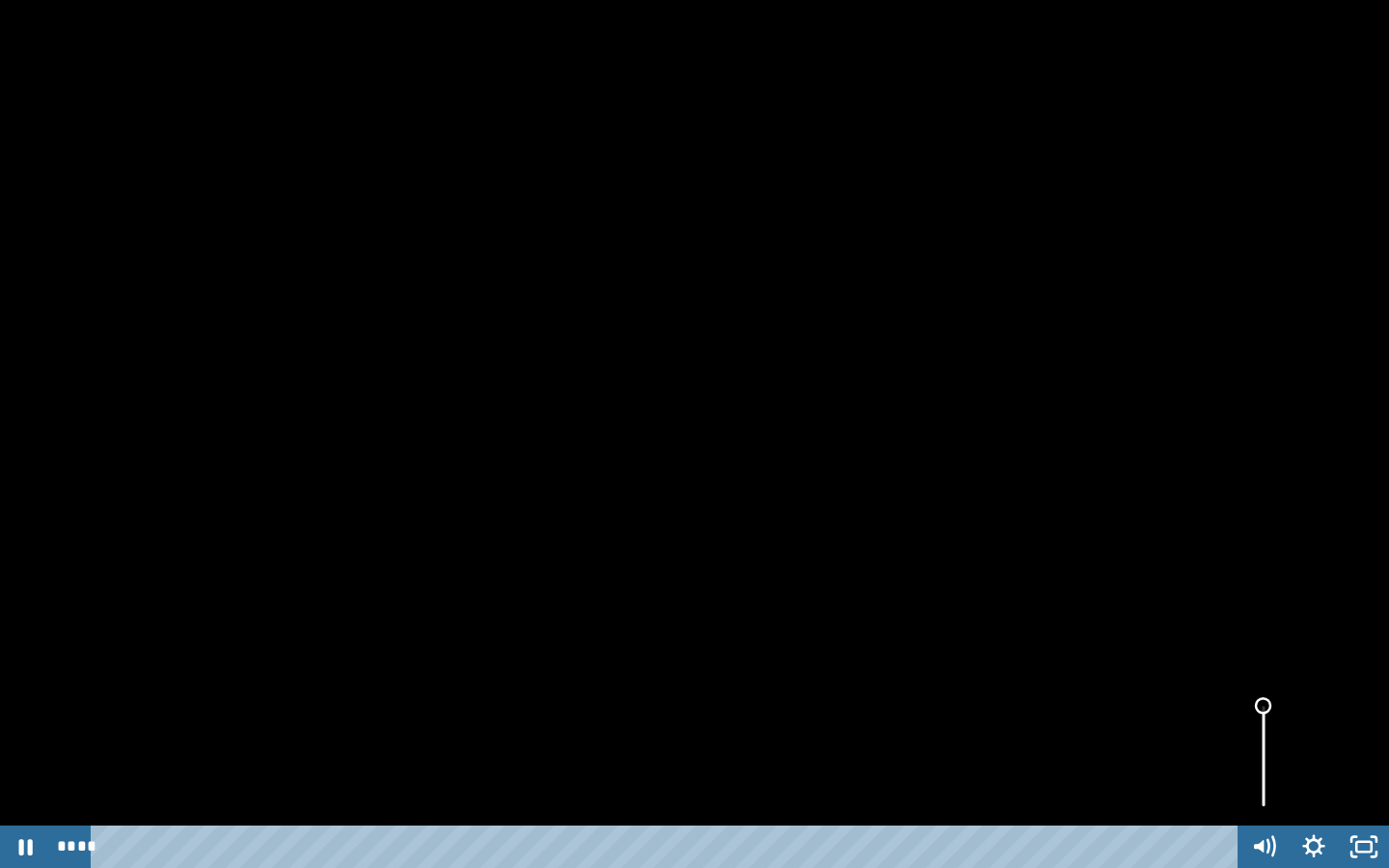 drag, startPoint x: 1266, startPoint y: 704, endPoint x: 1279, endPoint y: 658, distance: 48 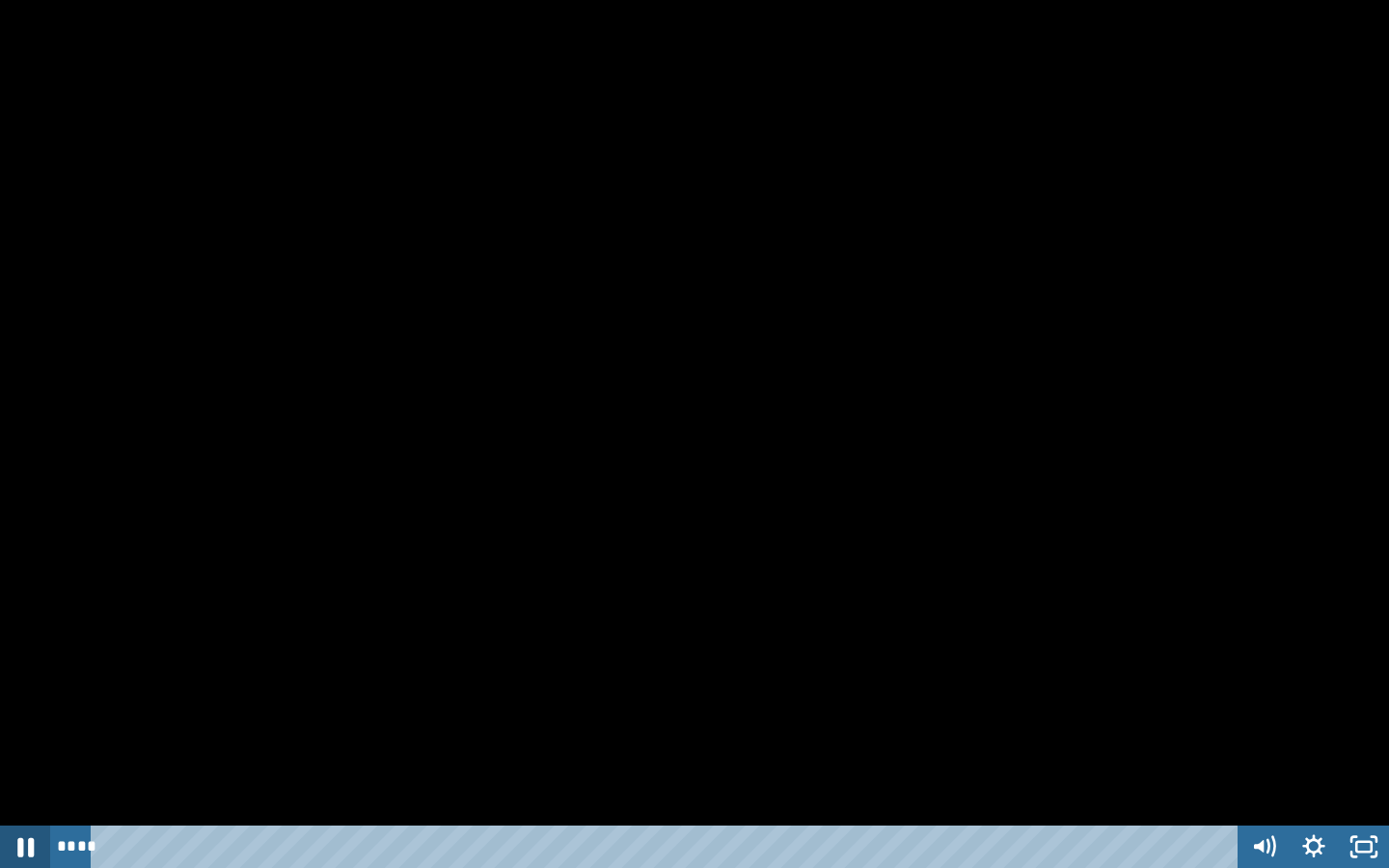 click 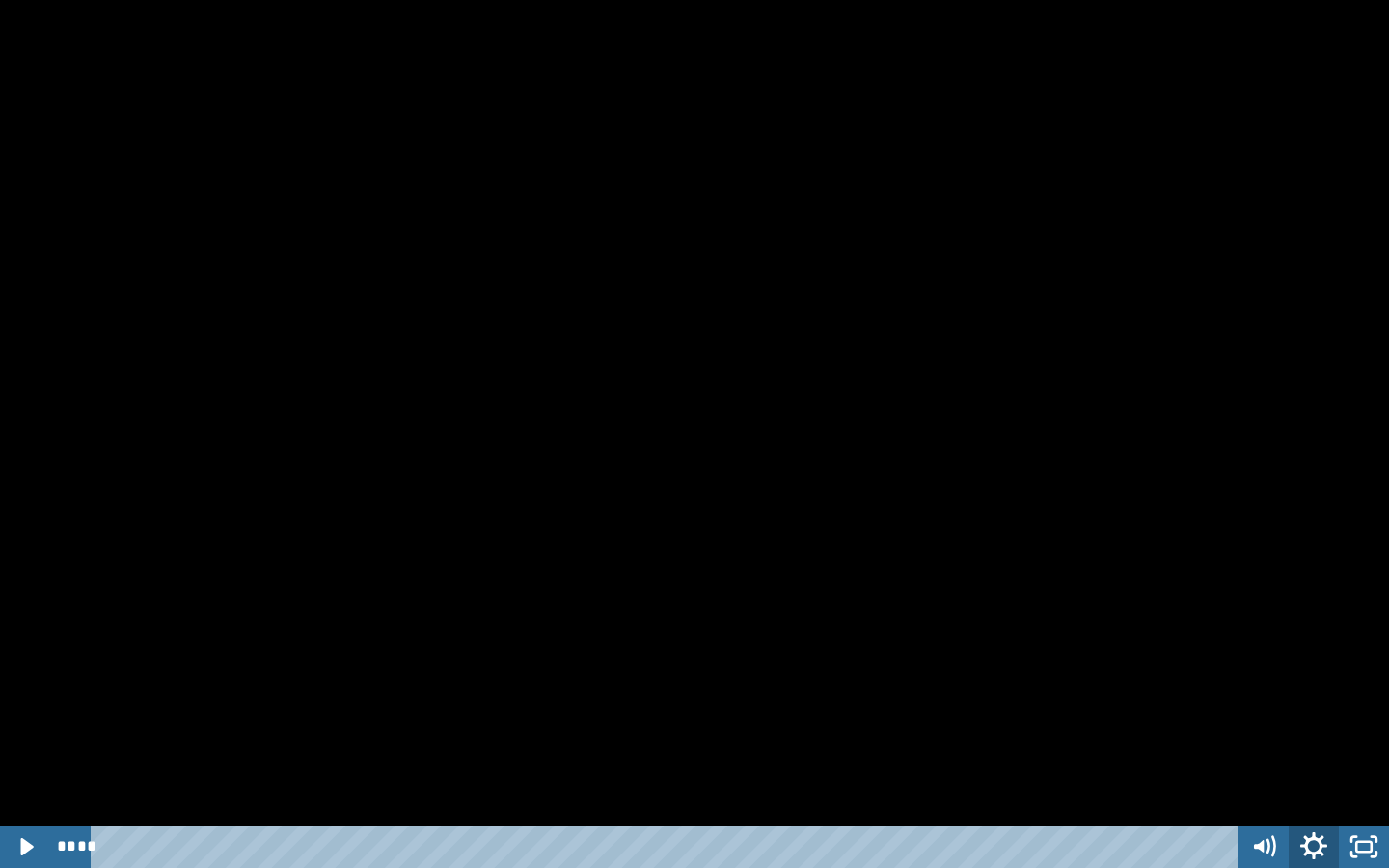 click 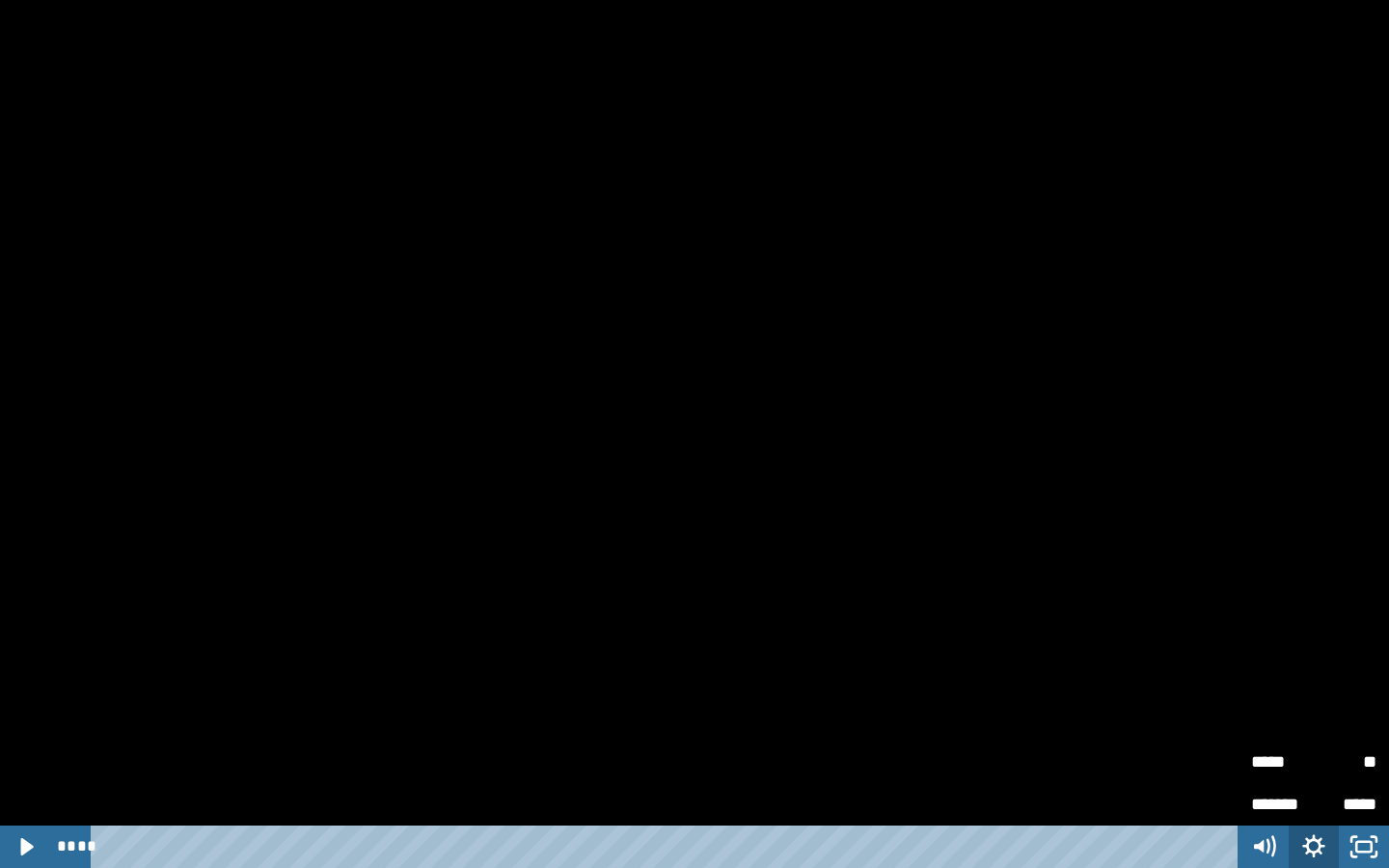 click 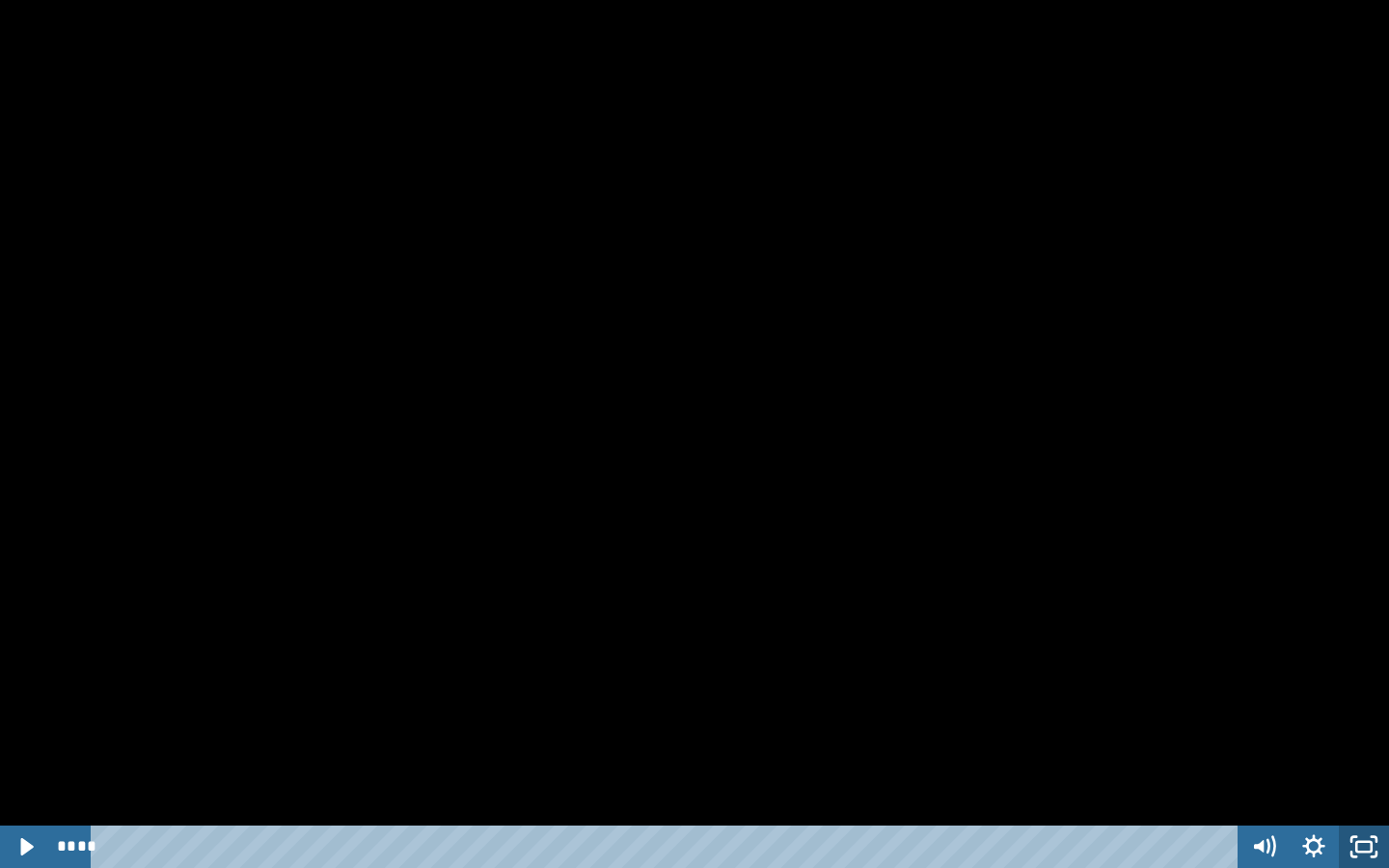 click 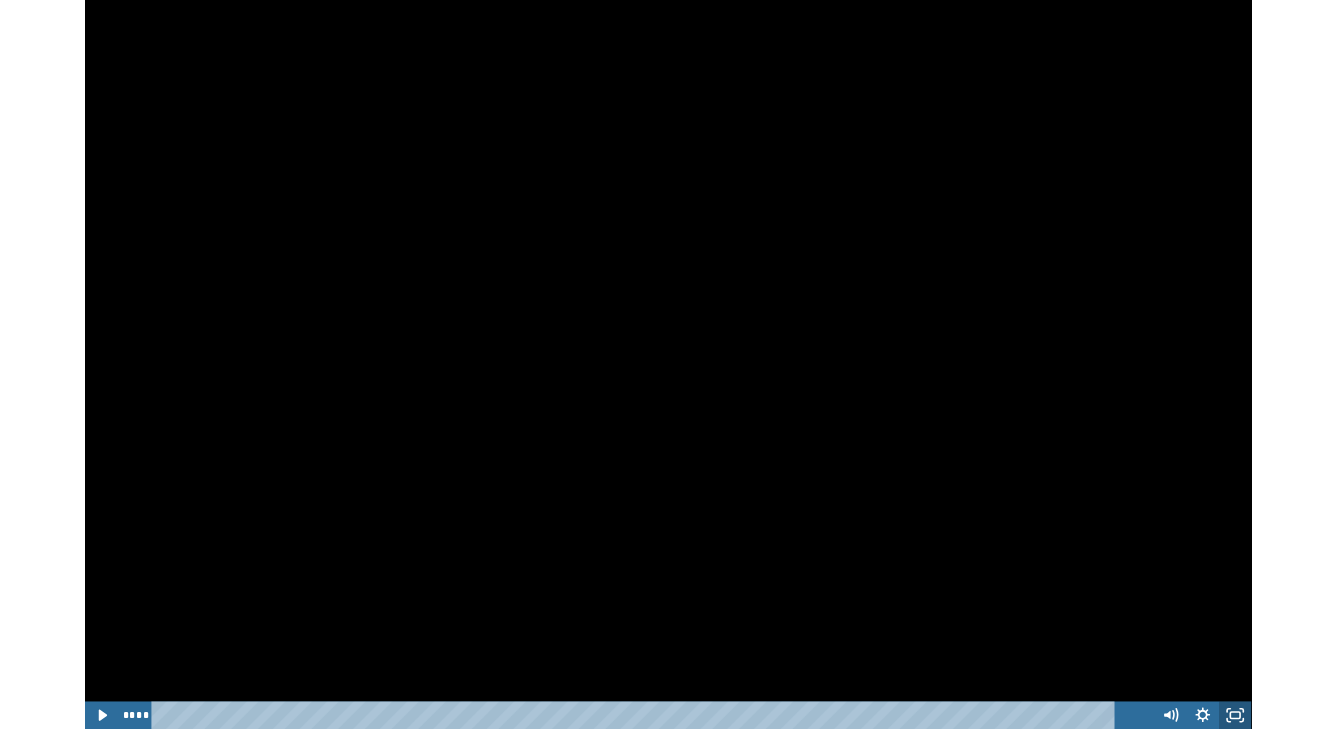 scroll, scrollTop: 1225, scrollLeft: 0, axis: vertical 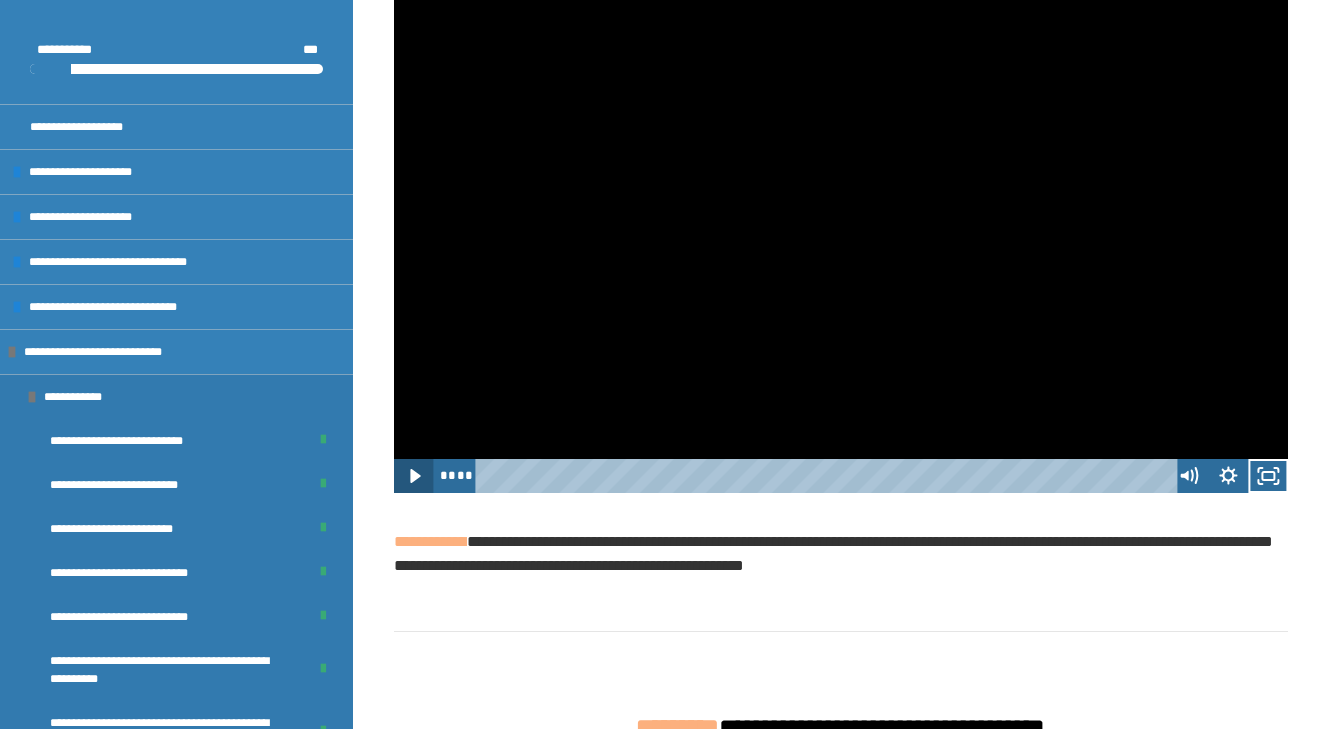 click 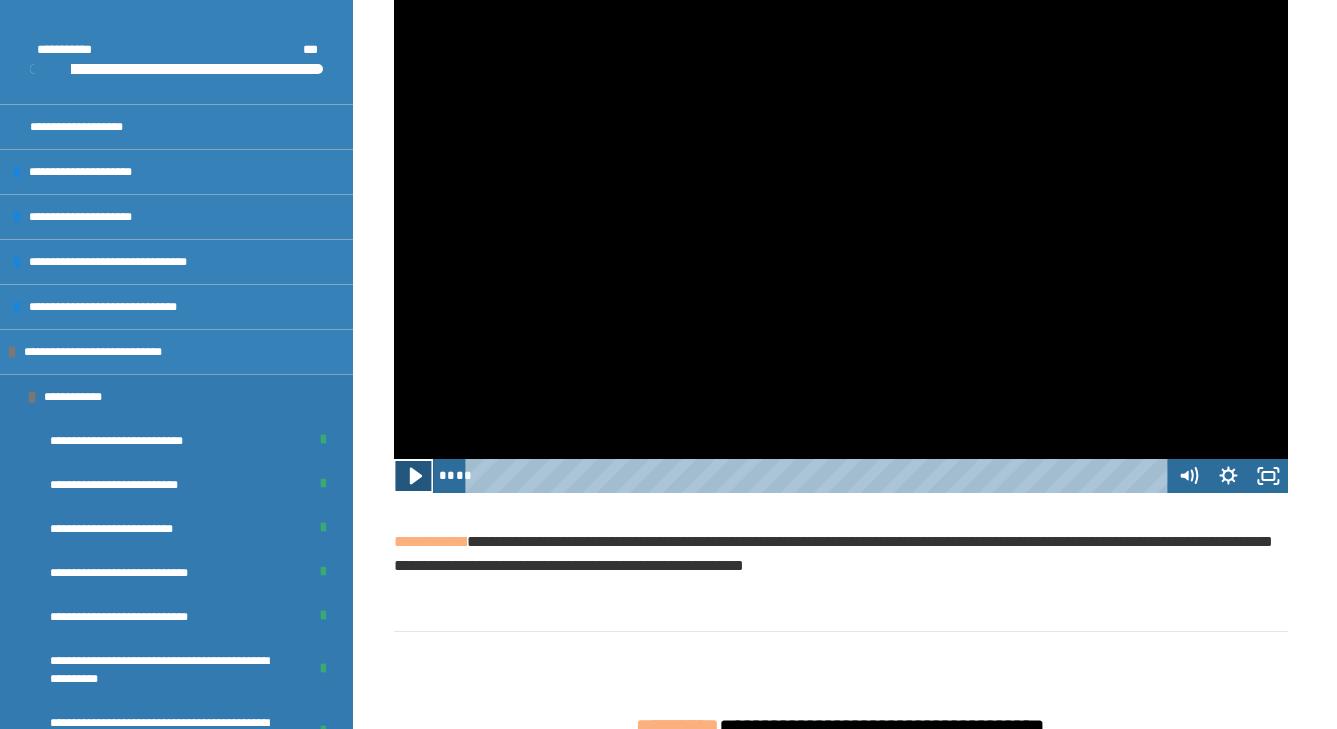 click 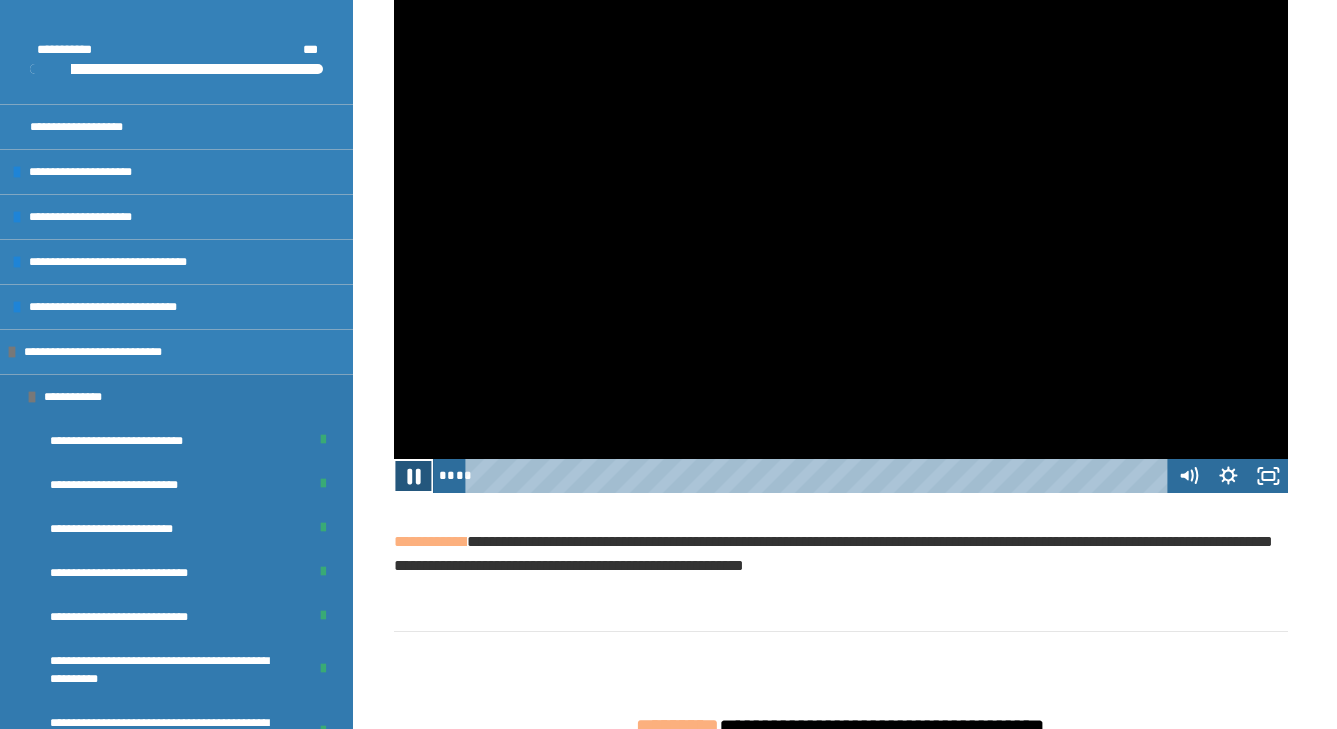 click 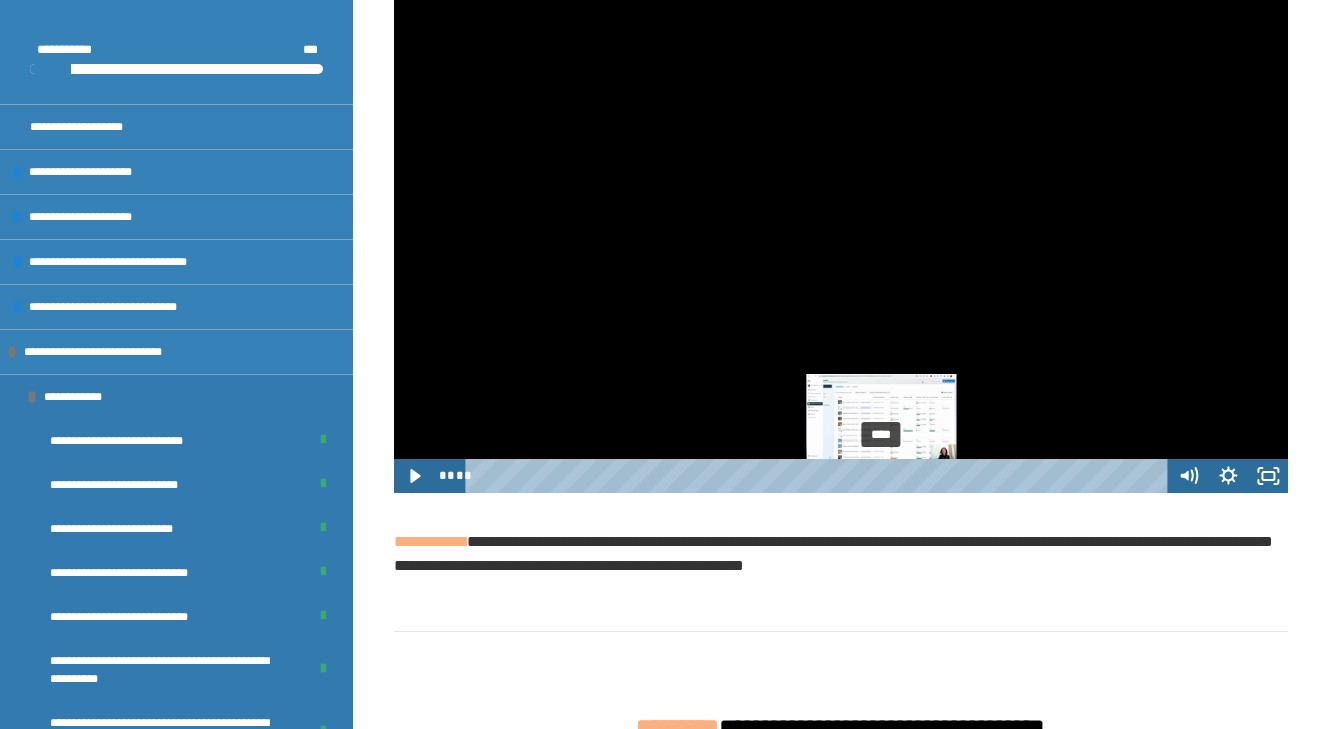 drag, startPoint x: 1084, startPoint y: 578, endPoint x: 881, endPoint y: 575, distance: 203.02217 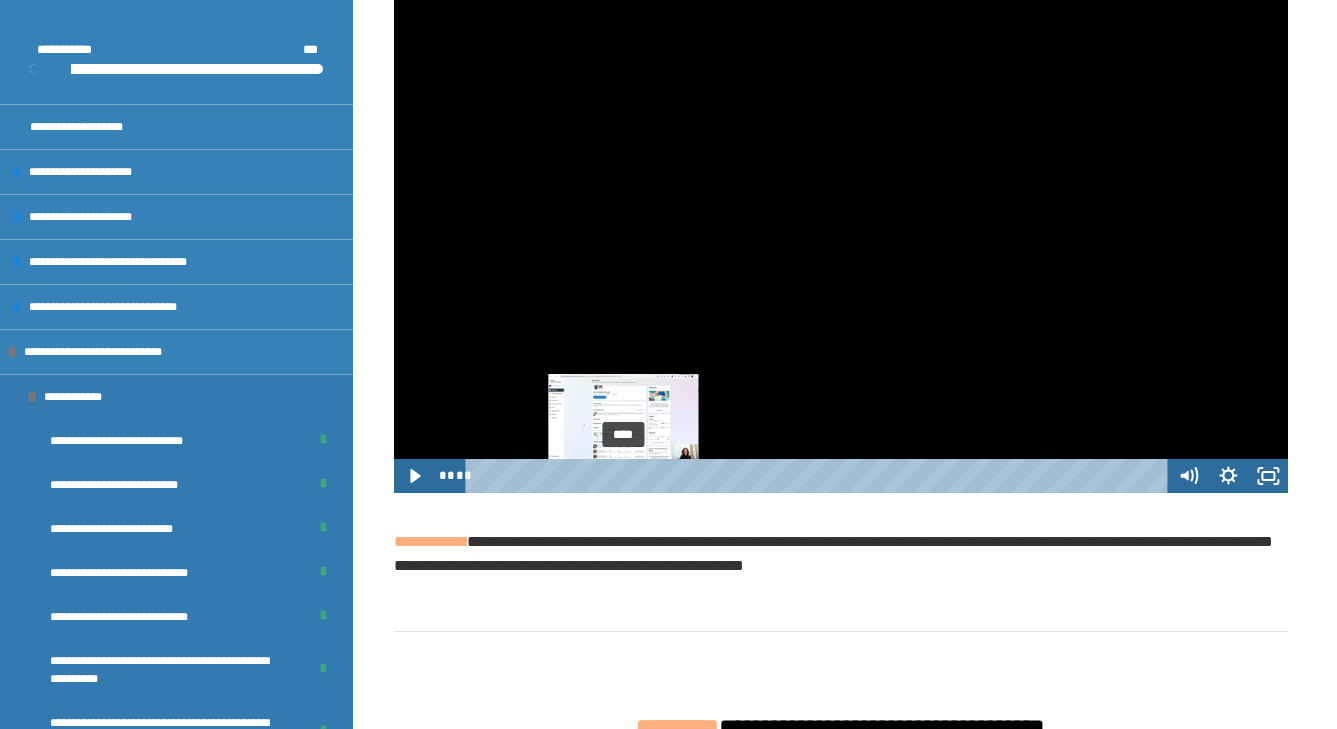 click on "****" at bounding box center [819, 476] 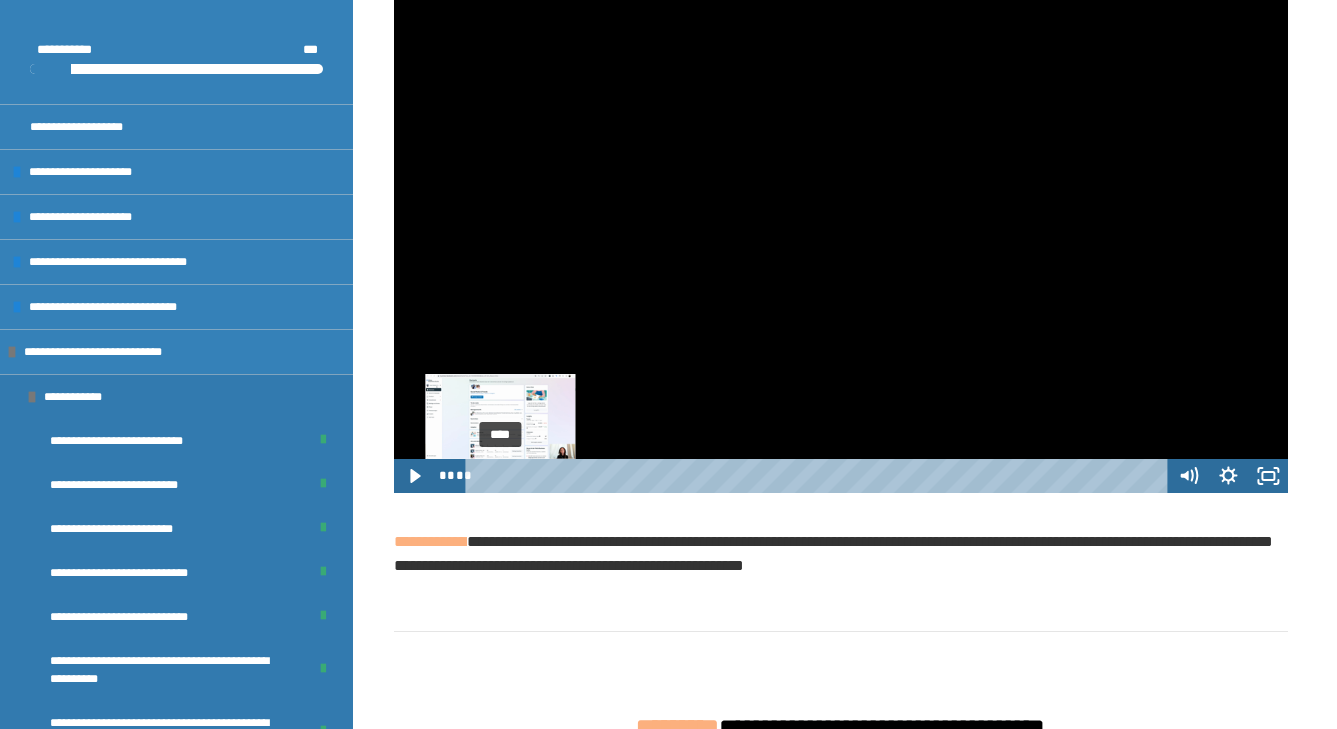 click on "****" at bounding box center (819, 476) 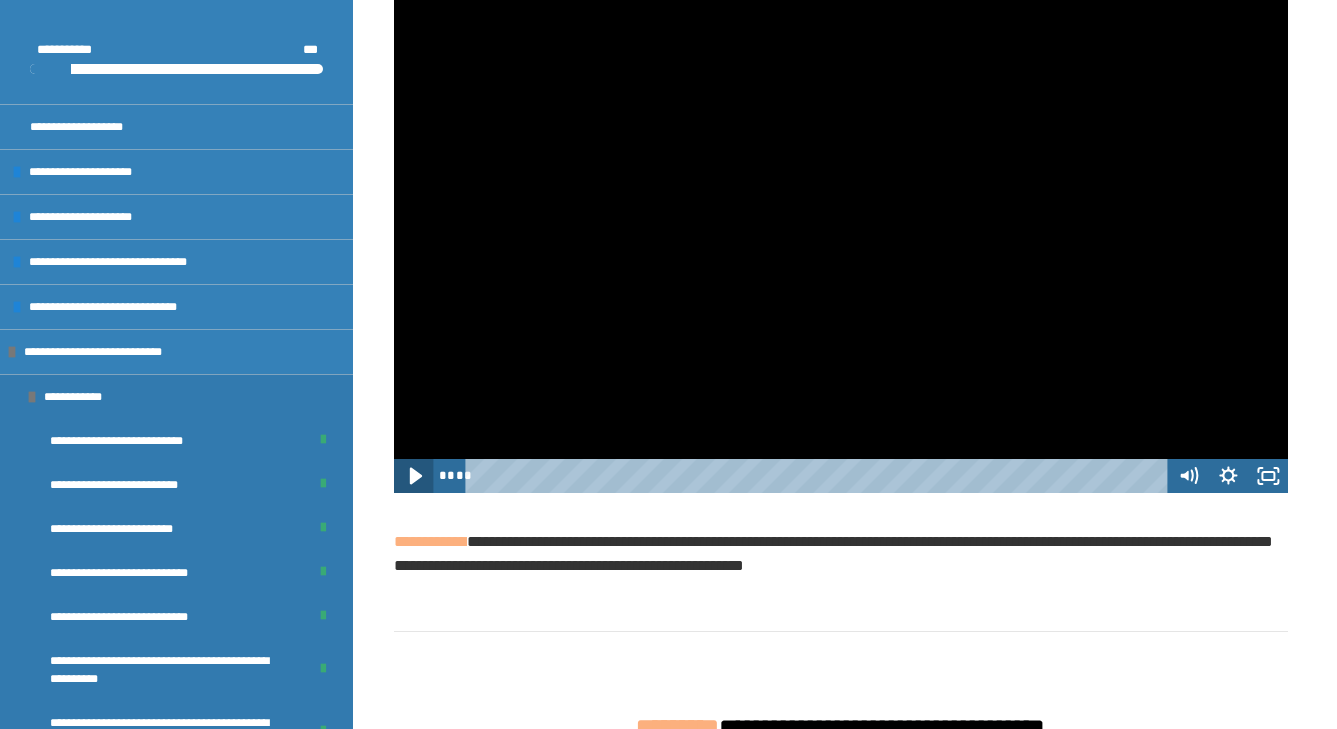 click 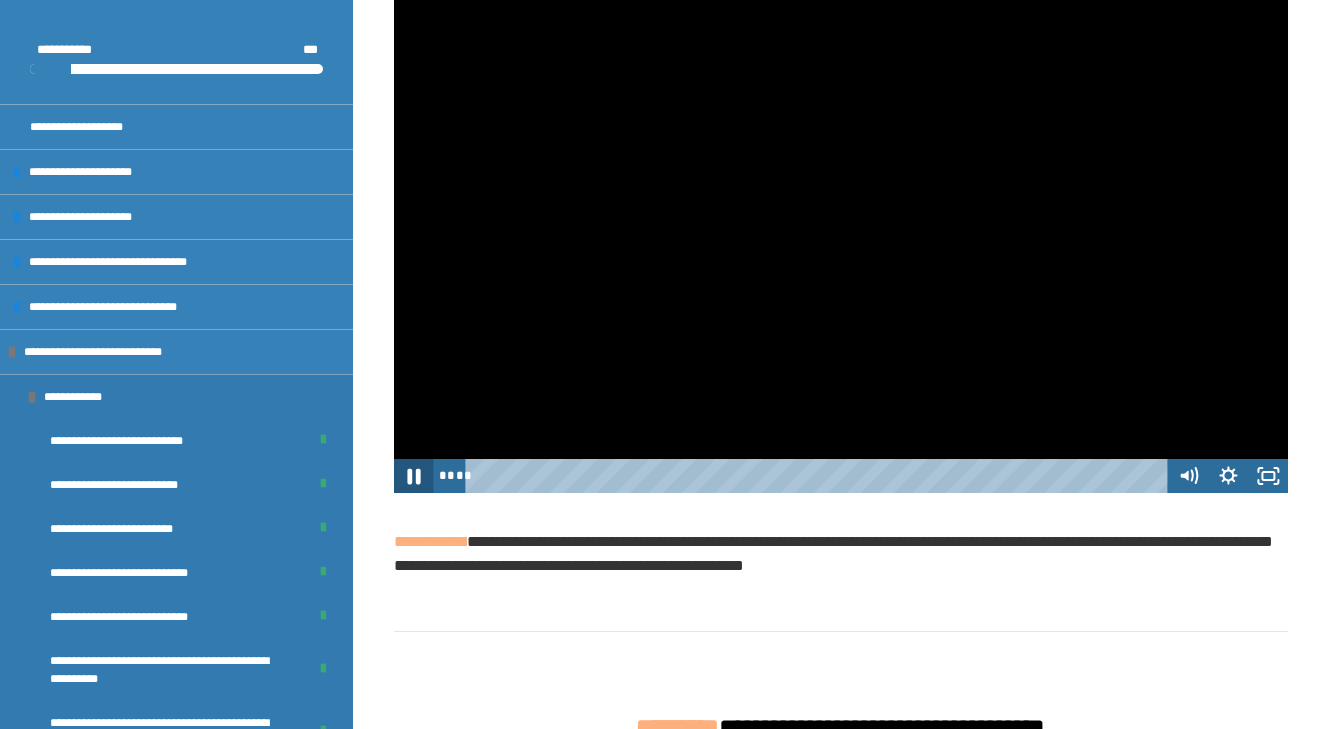 click 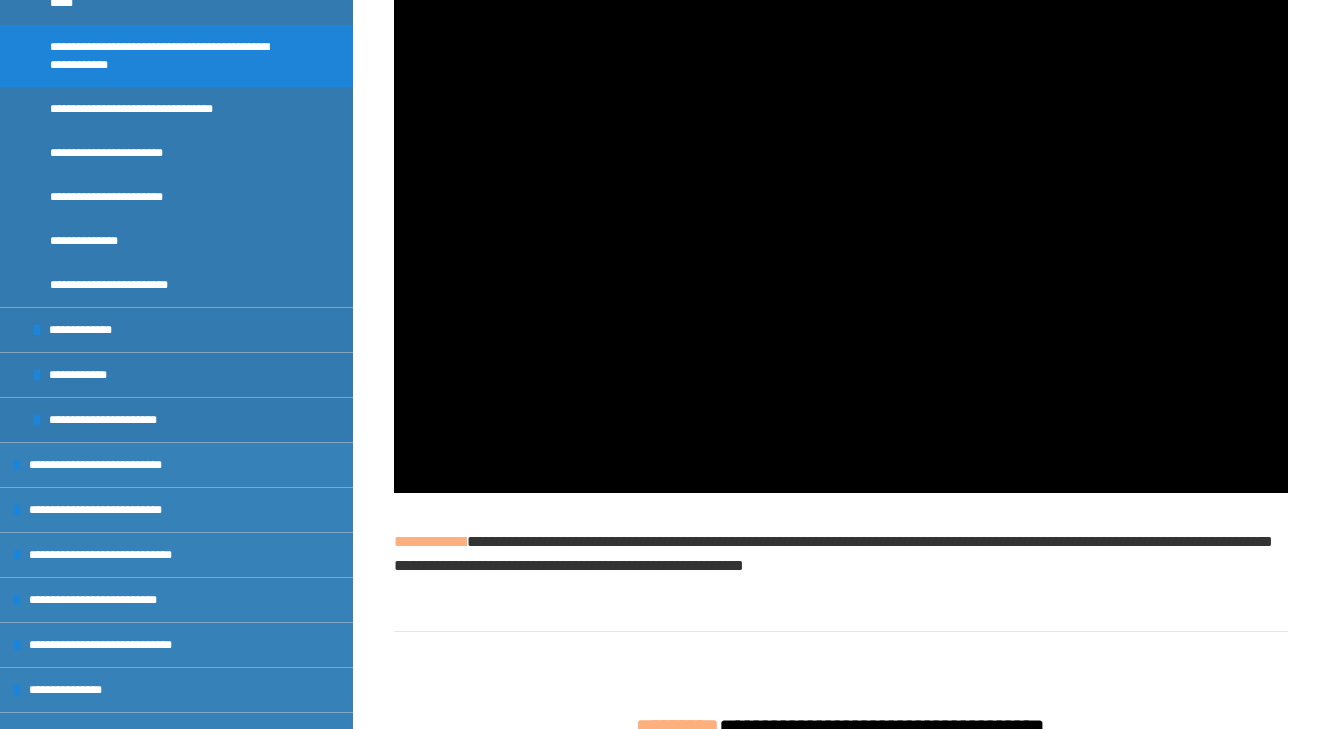 scroll, scrollTop: 742, scrollLeft: 0, axis: vertical 